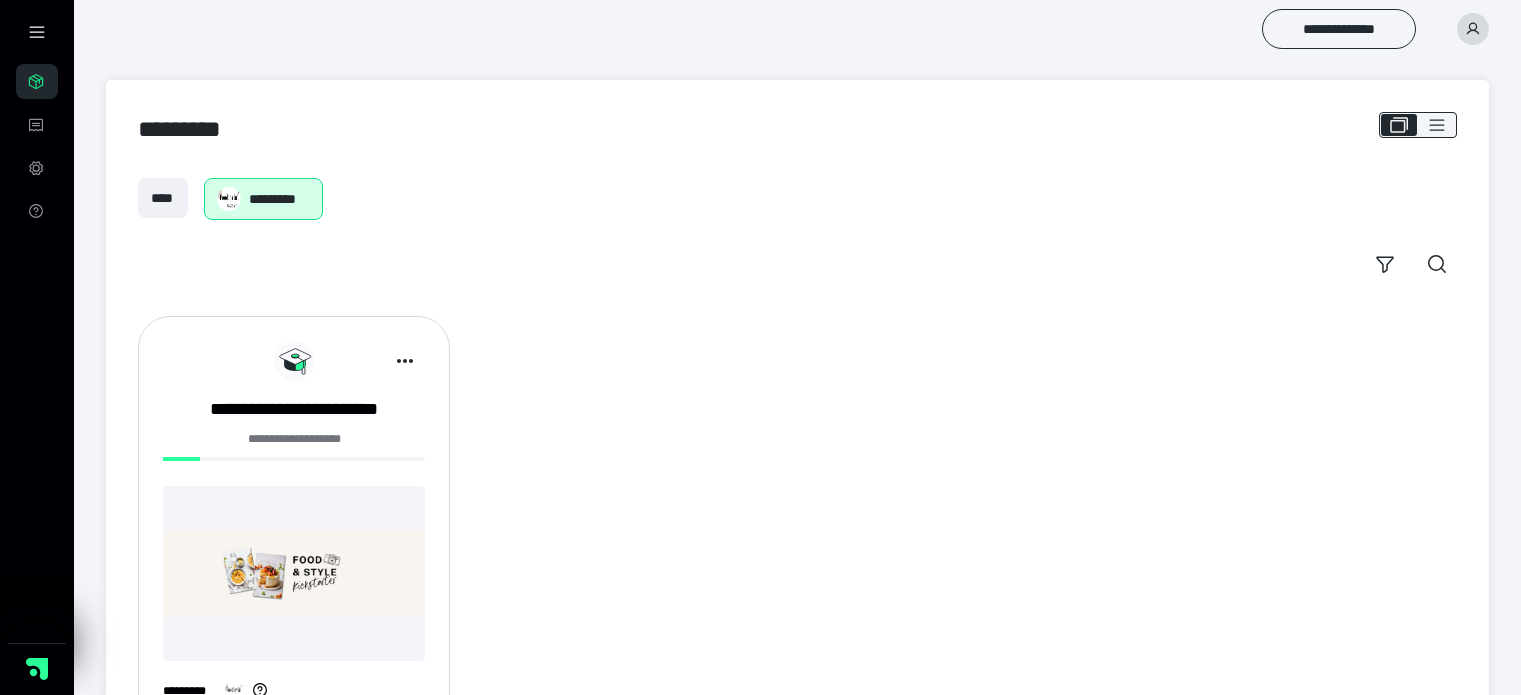scroll, scrollTop: 0, scrollLeft: 0, axis: both 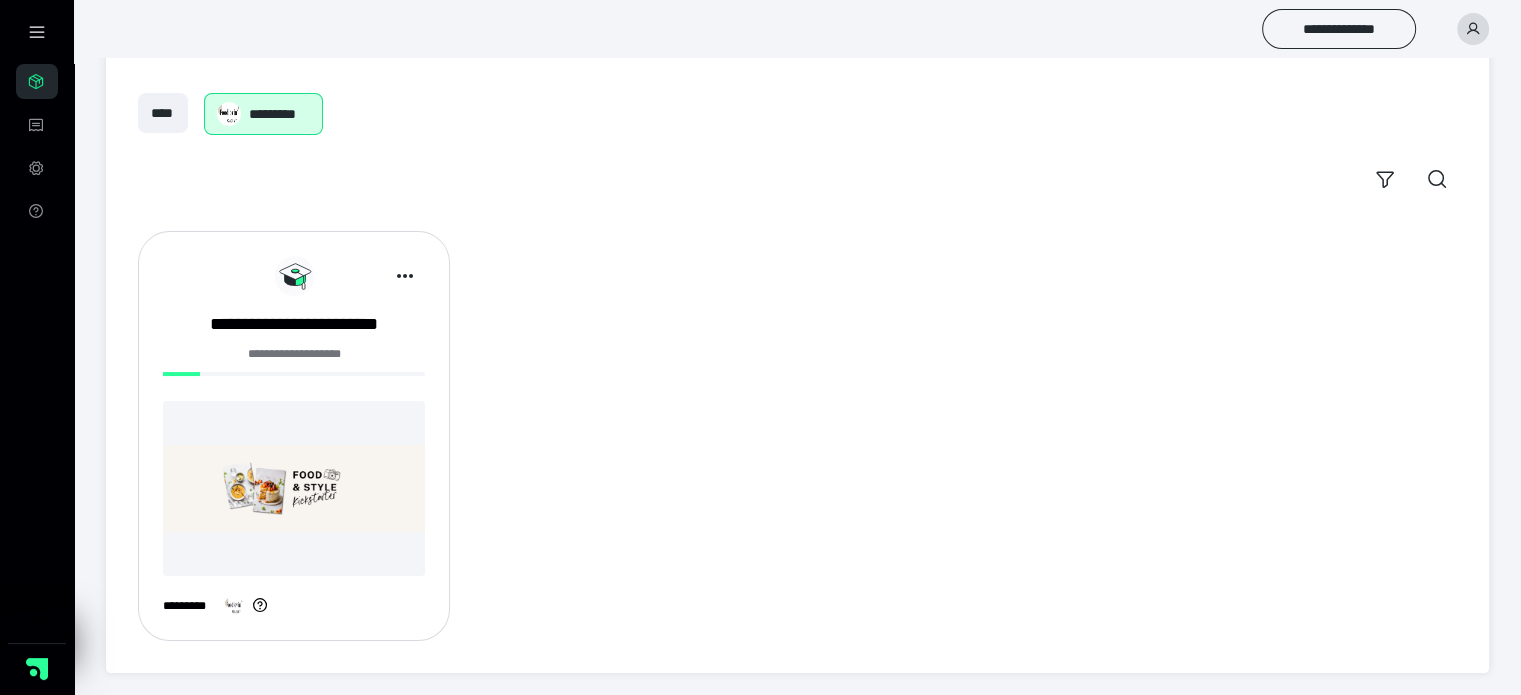 click at bounding box center [294, 488] 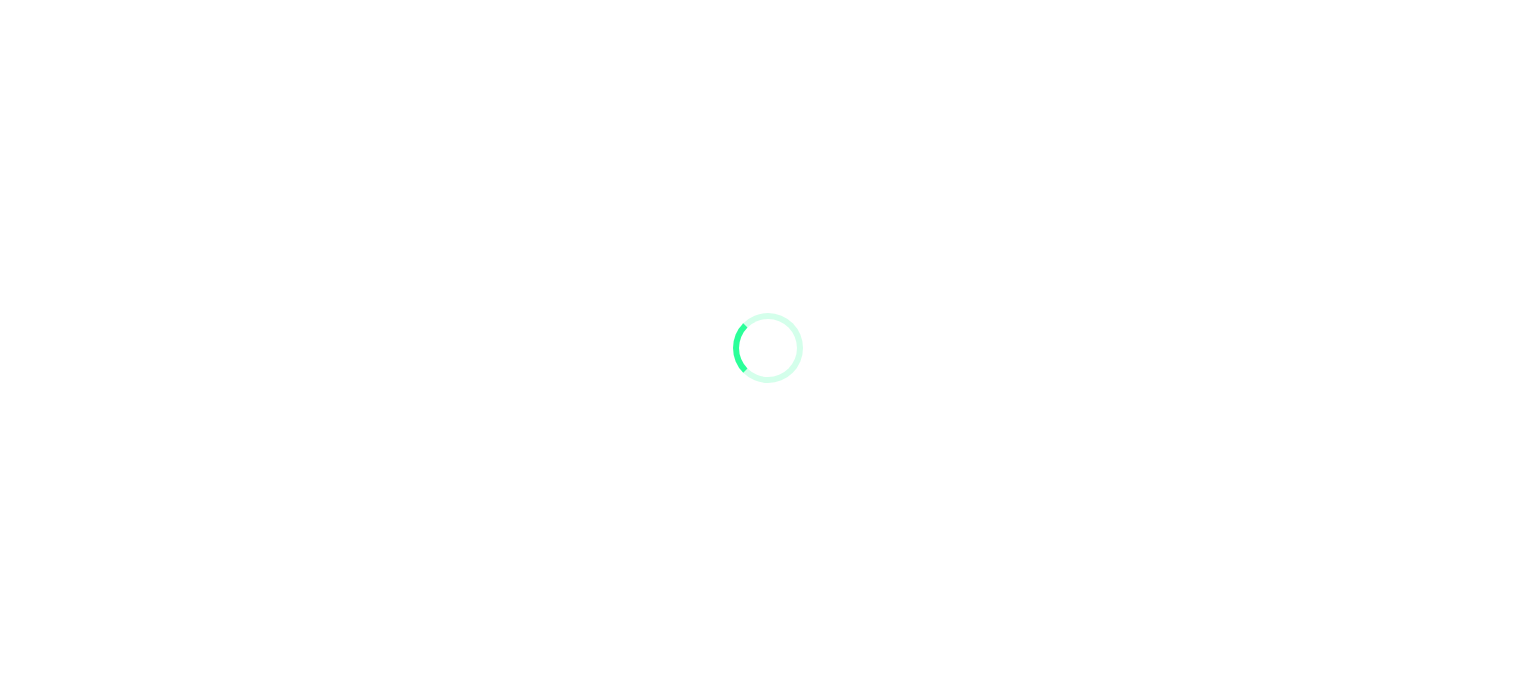 scroll, scrollTop: 0, scrollLeft: 0, axis: both 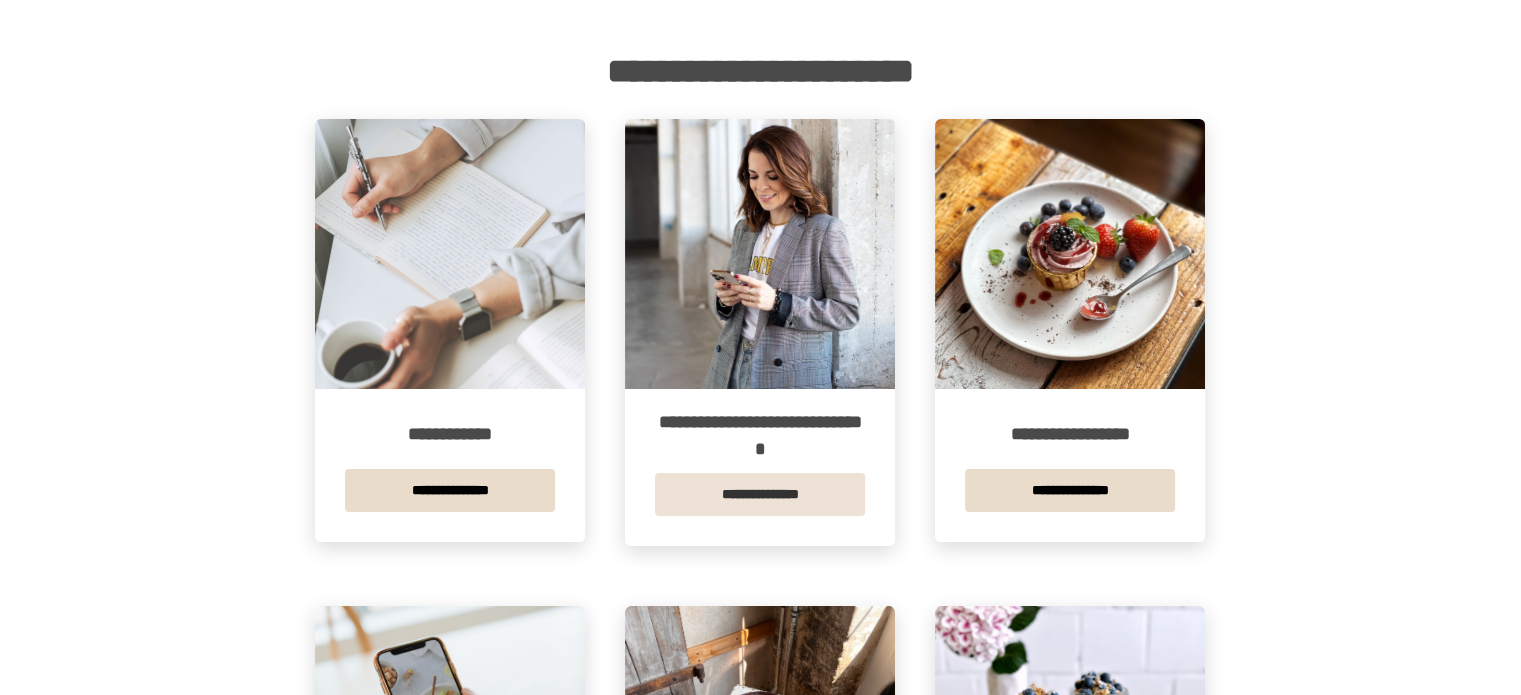 click on "**********" at bounding box center (760, 494) 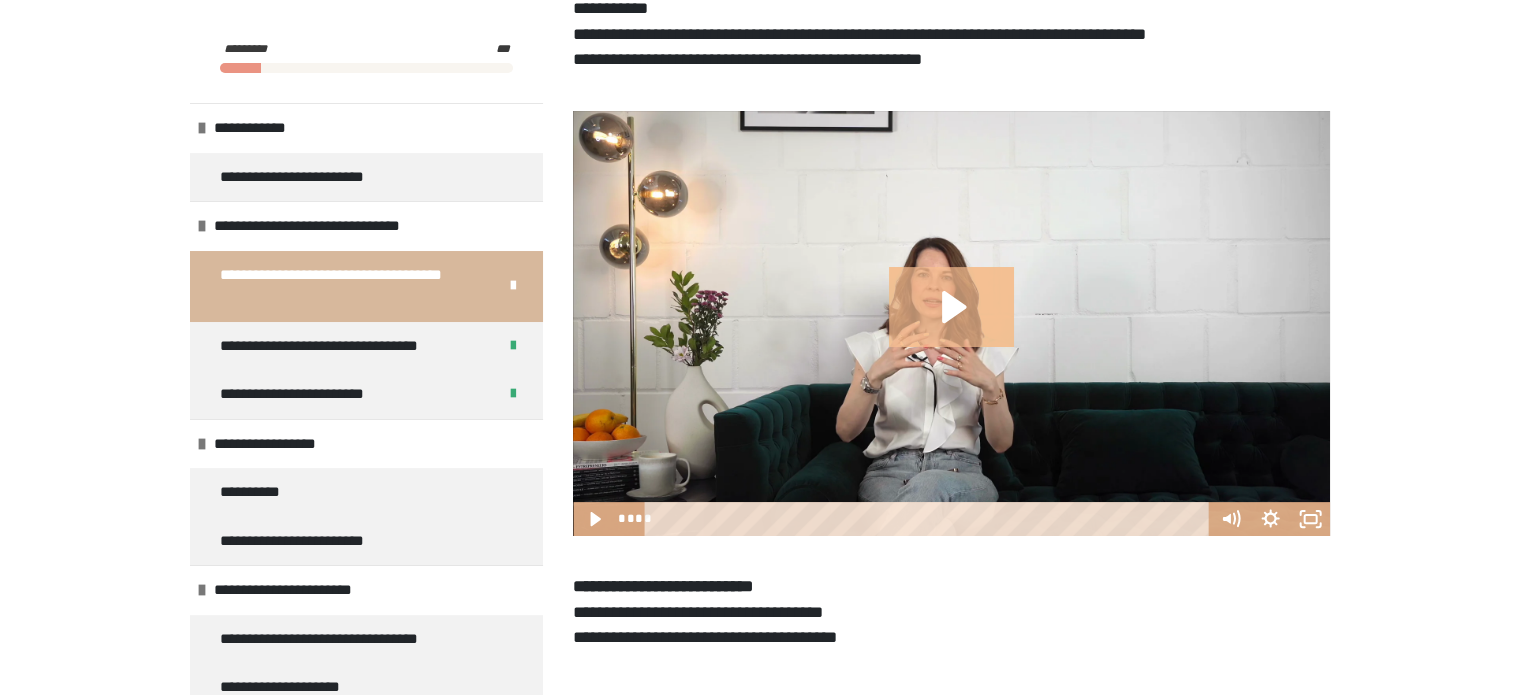 scroll, scrollTop: 415, scrollLeft: 0, axis: vertical 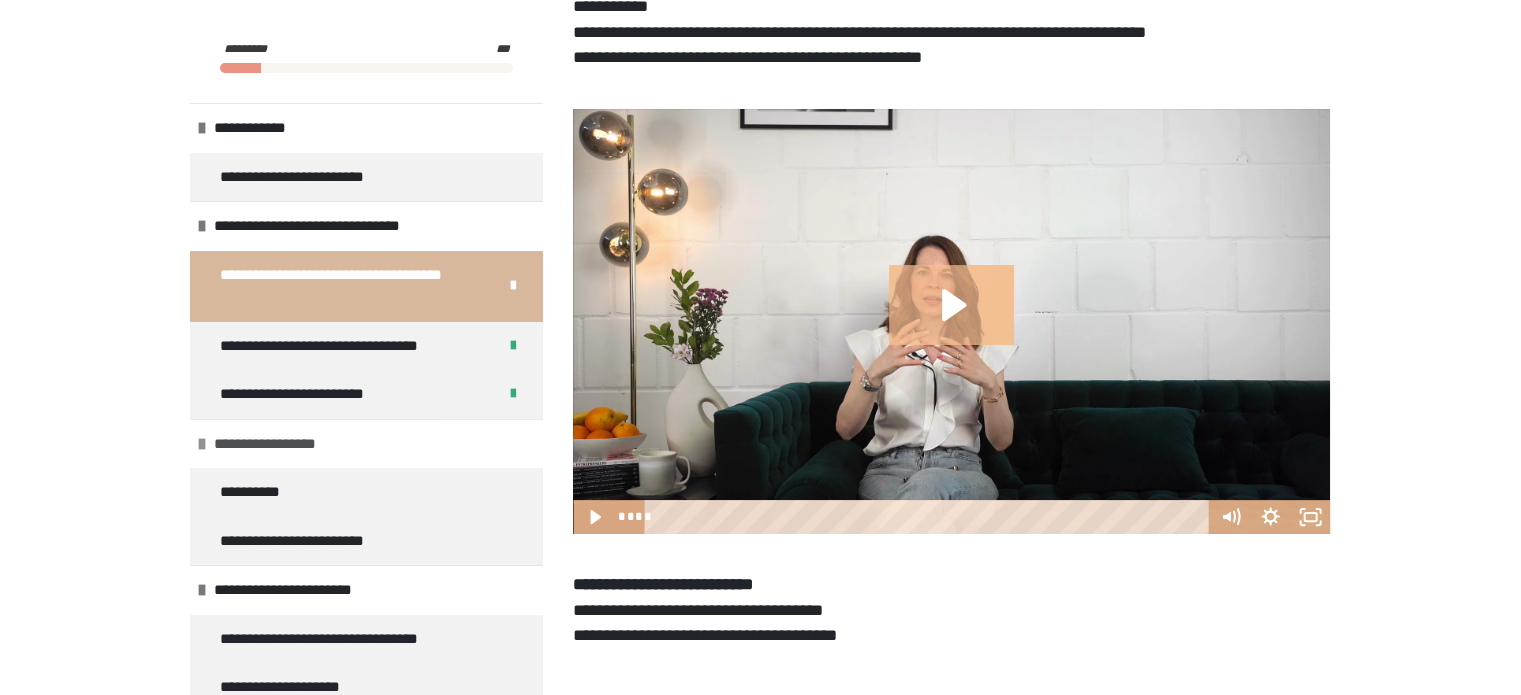 click on "**********" at bounding box center (270, 444) 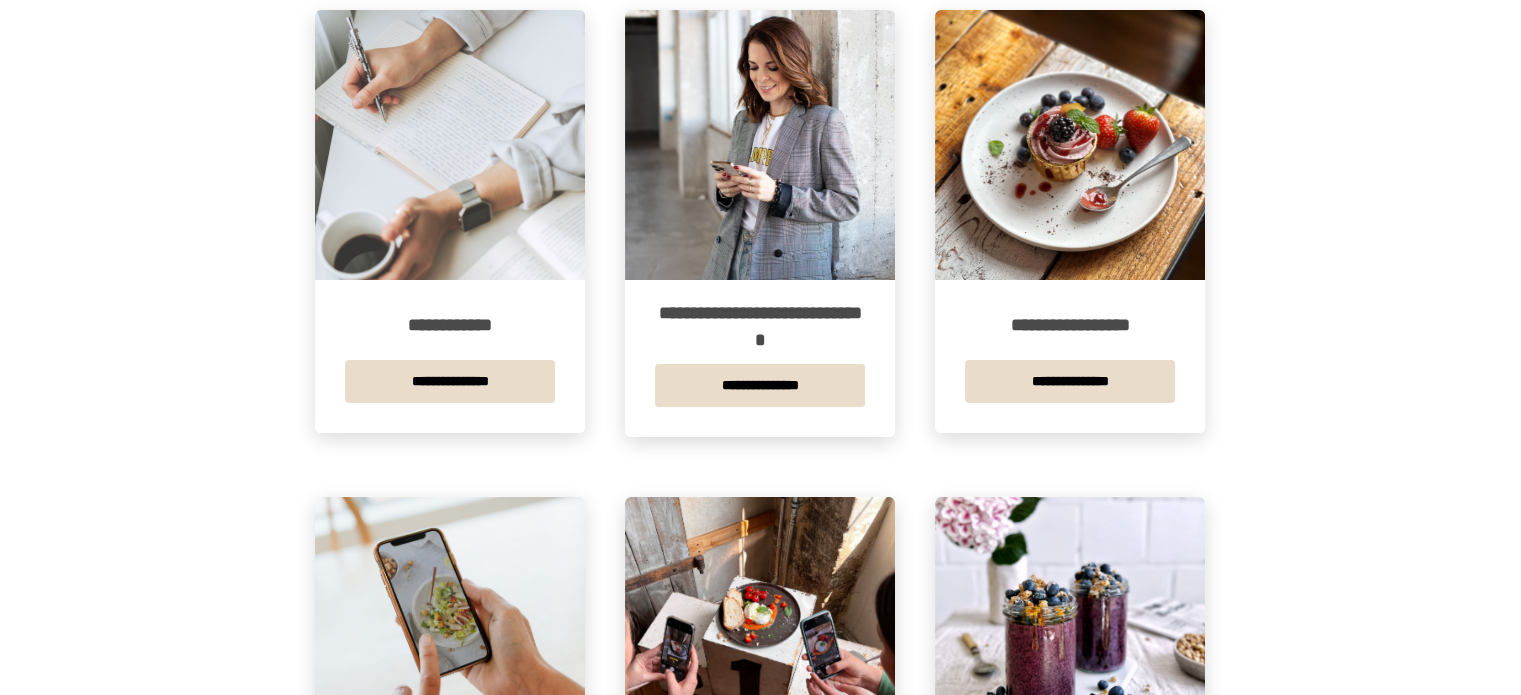 scroll, scrollTop: 0, scrollLeft: 0, axis: both 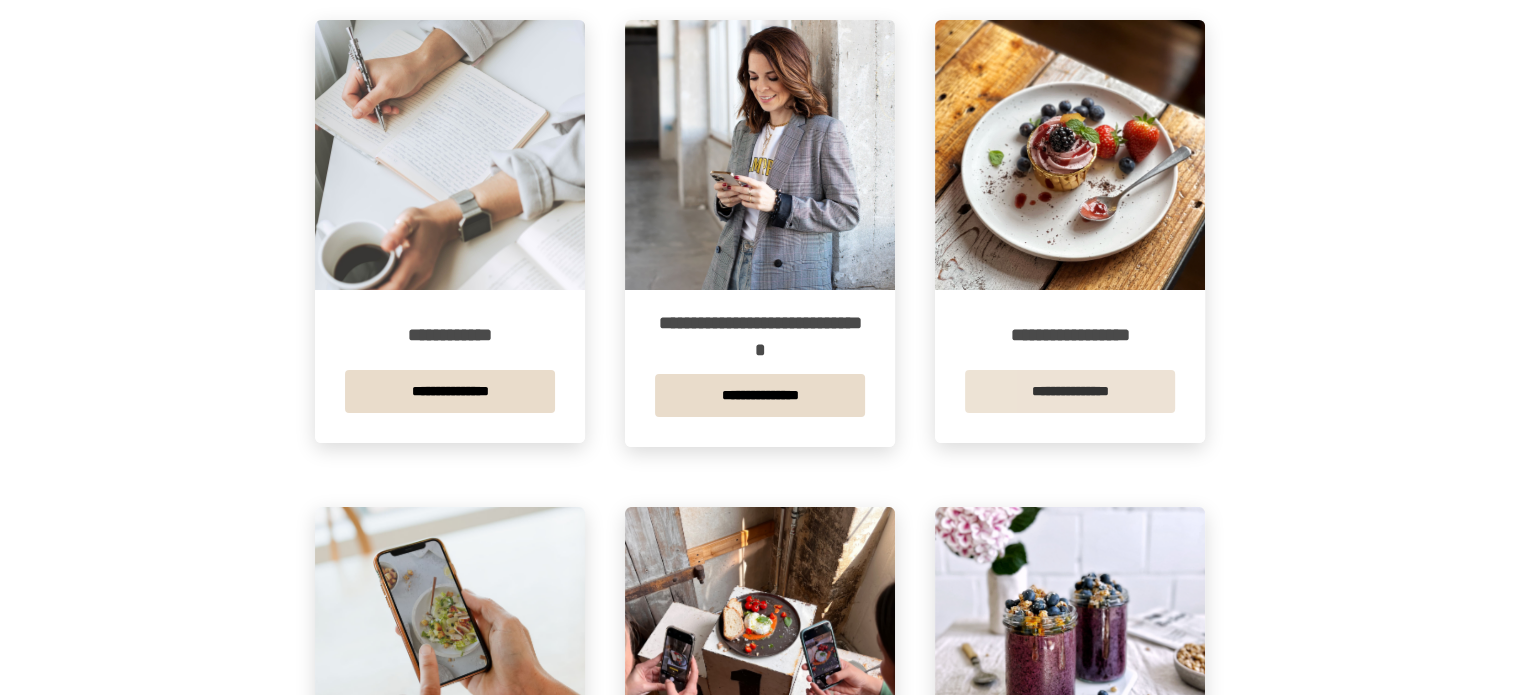 click on "**********" at bounding box center [1070, 391] 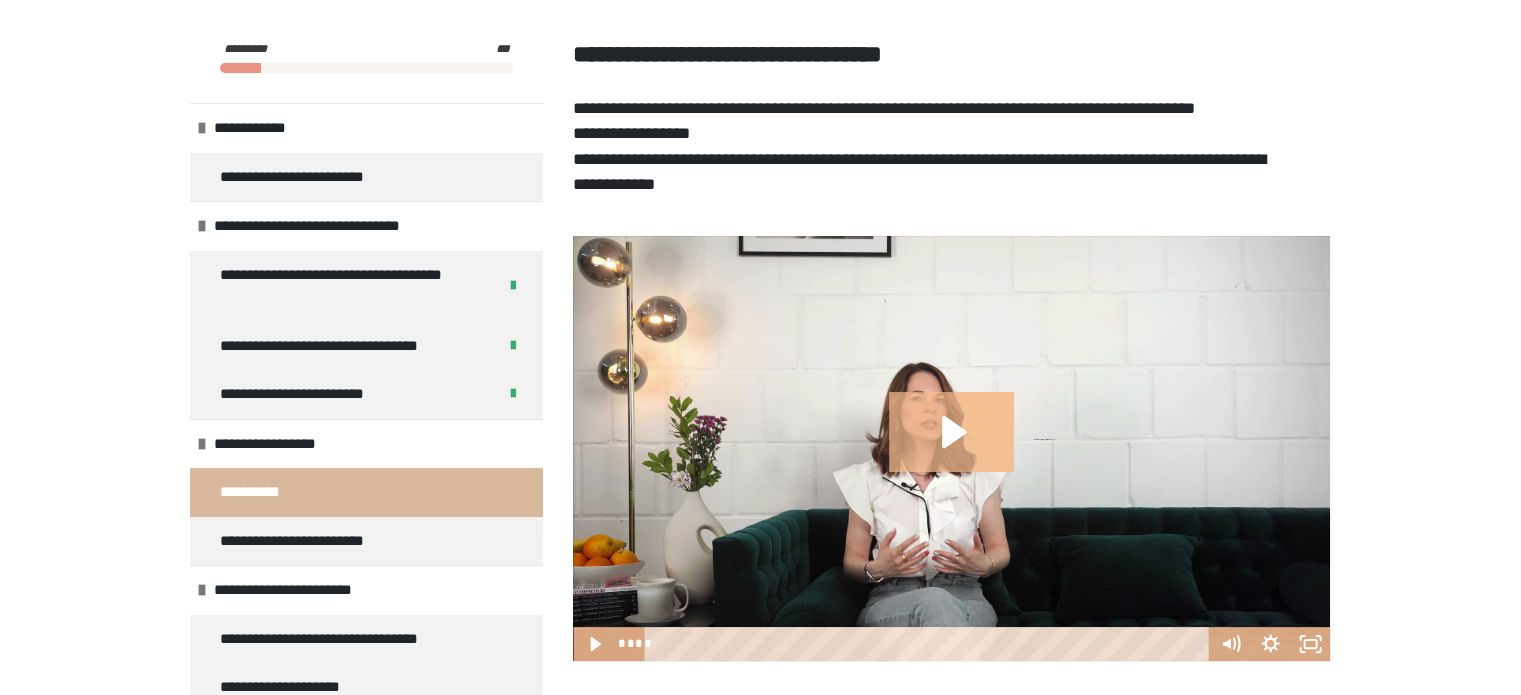 scroll, scrollTop: 313, scrollLeft: 0, axis: vertical 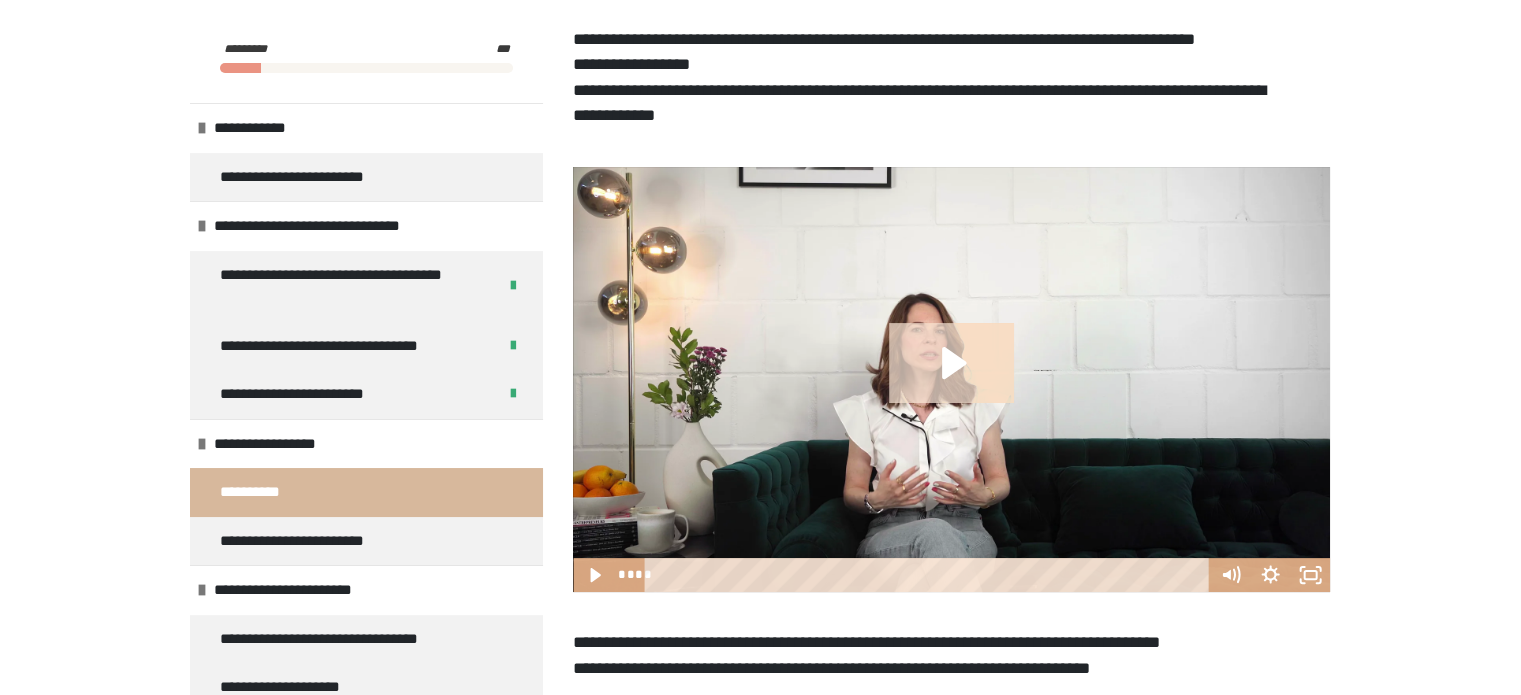 click 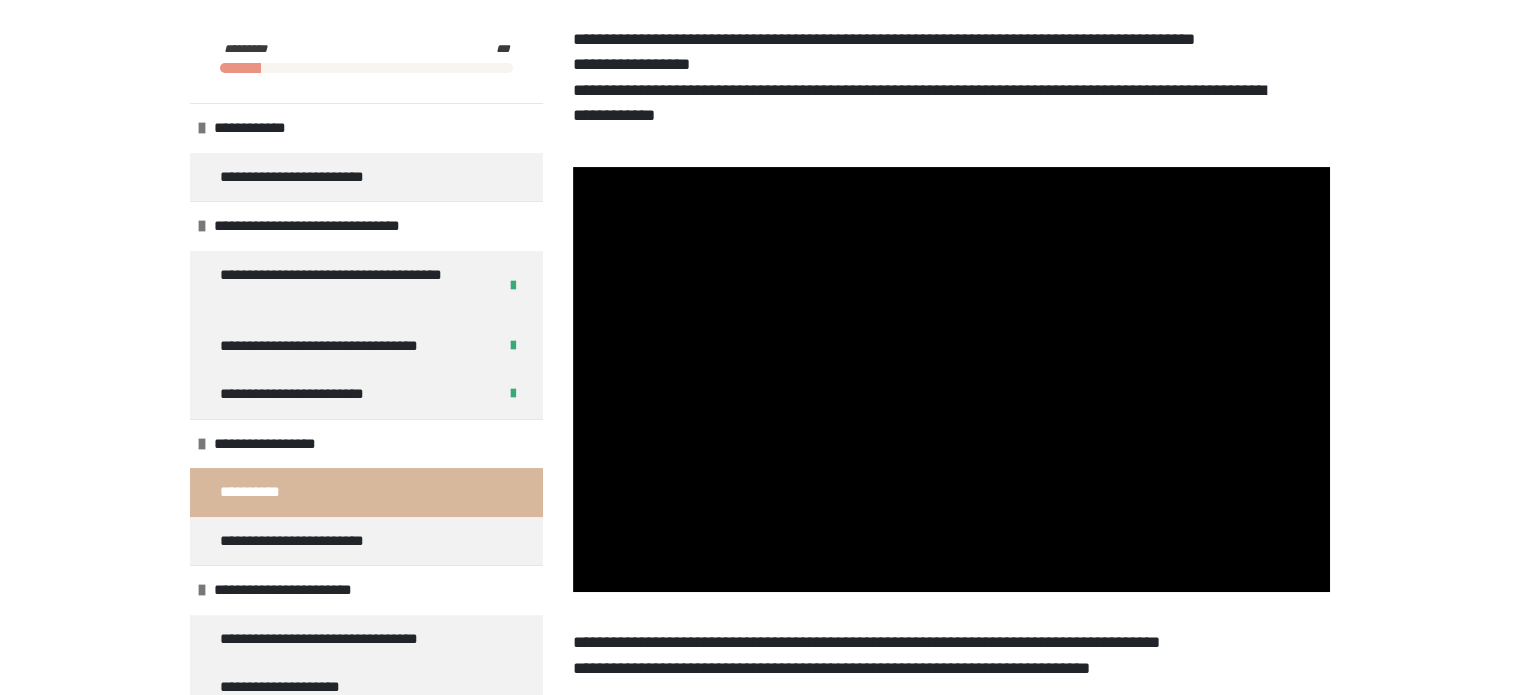 type 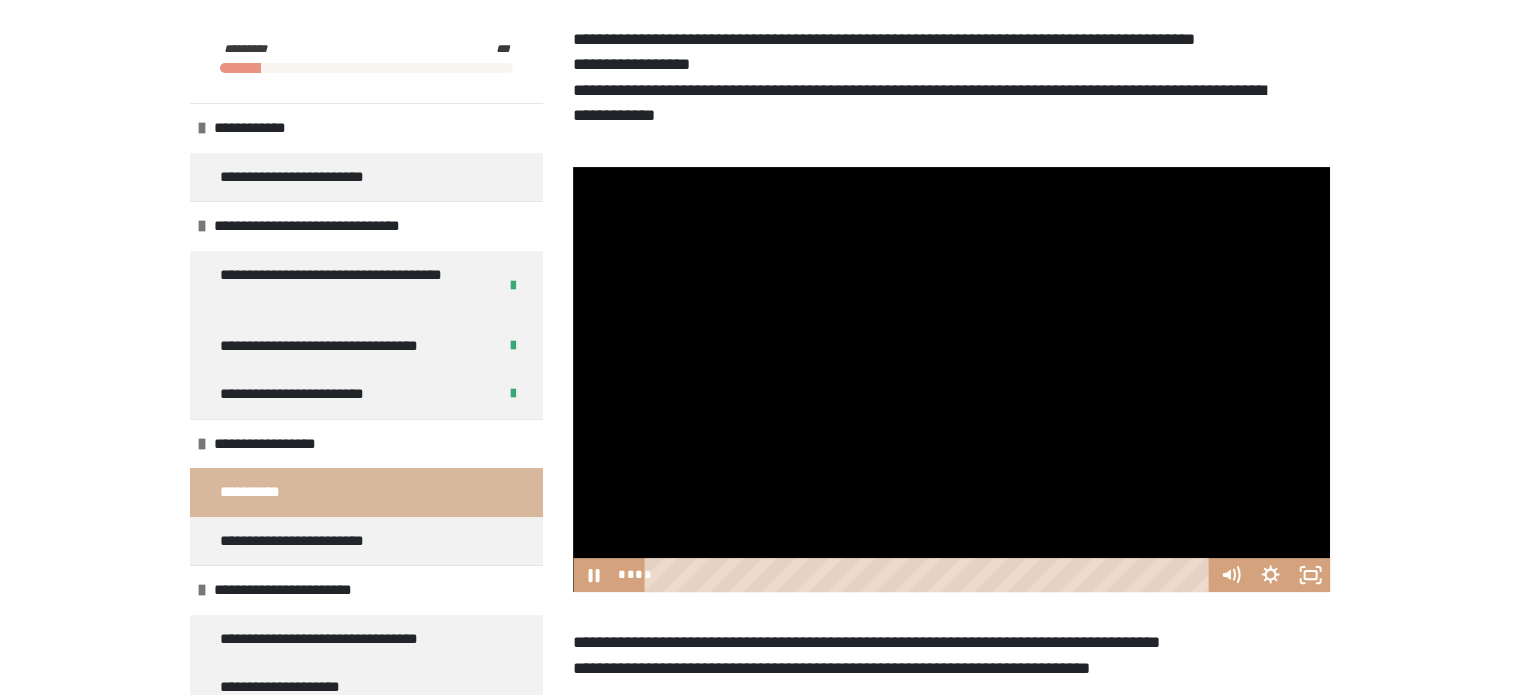 click at bounding box center [930, 575] 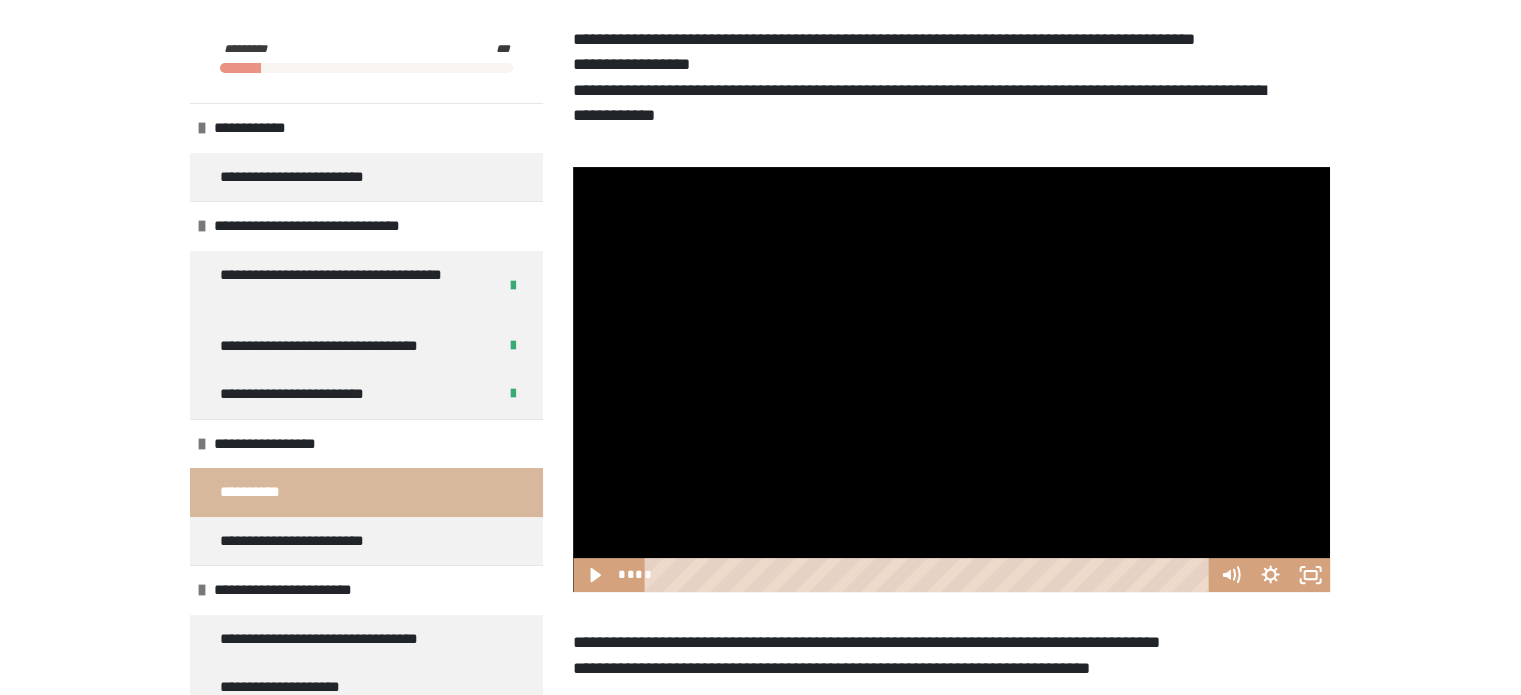 click on "**********" at bounding box center [760, 238] 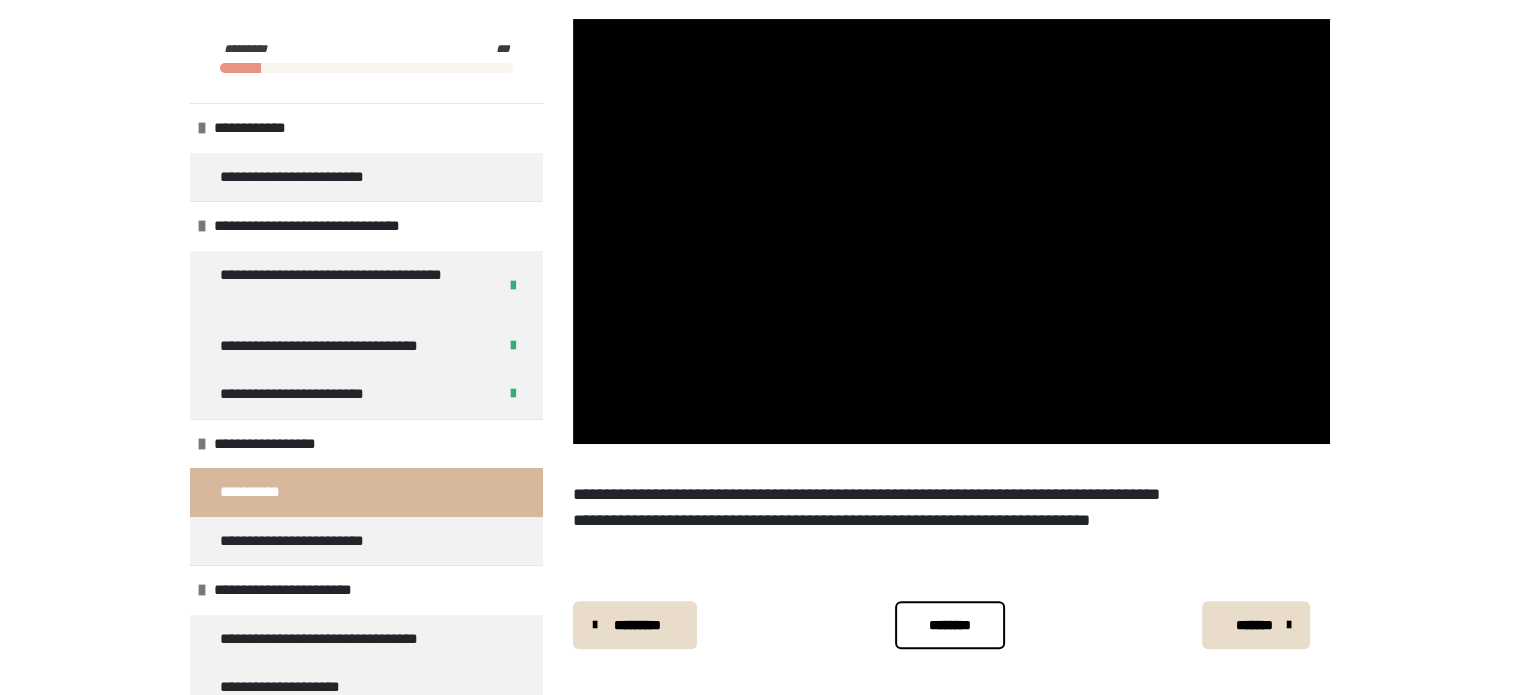 scroll, scrollTop: 543, scrollLeft: 0, axis: vertical 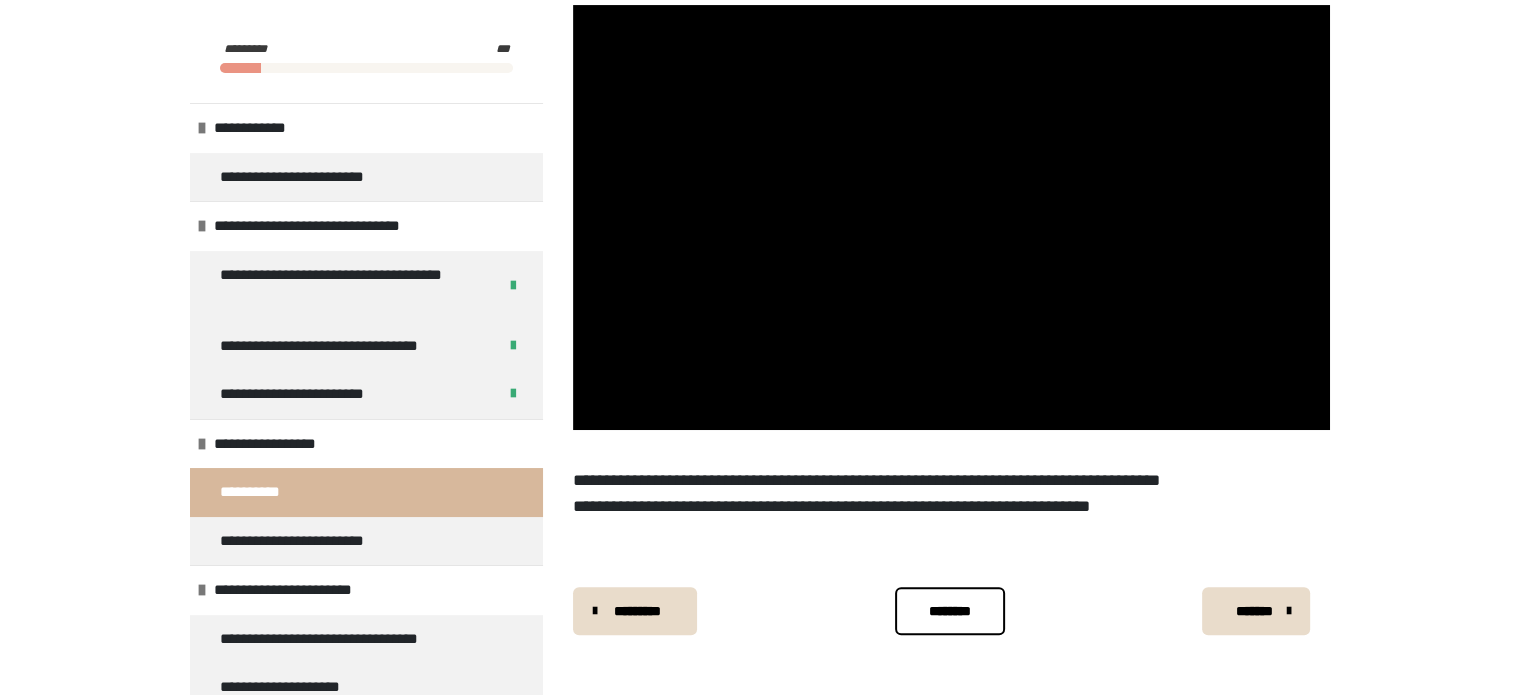 click on "********" at bounding box center (950, 611) 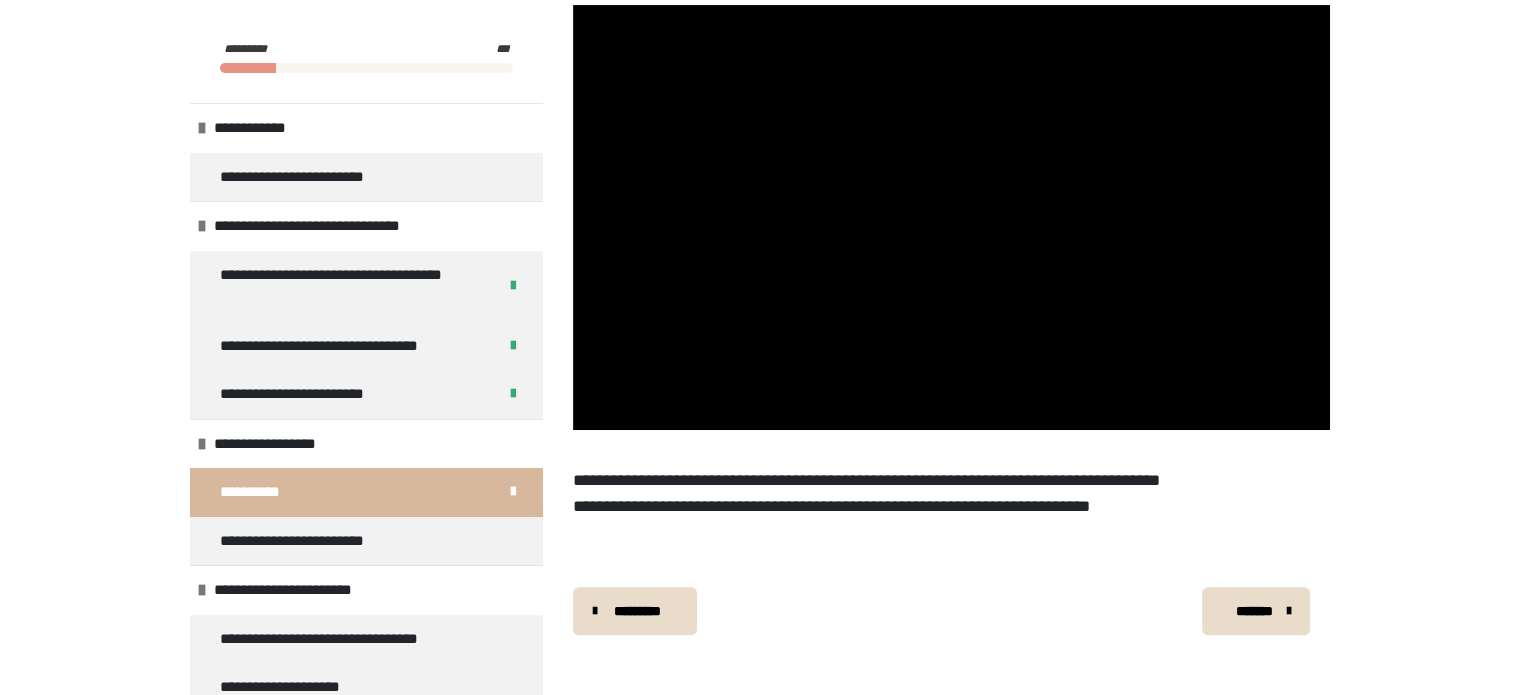 click on "*******" at bounding box center (1254, 611) 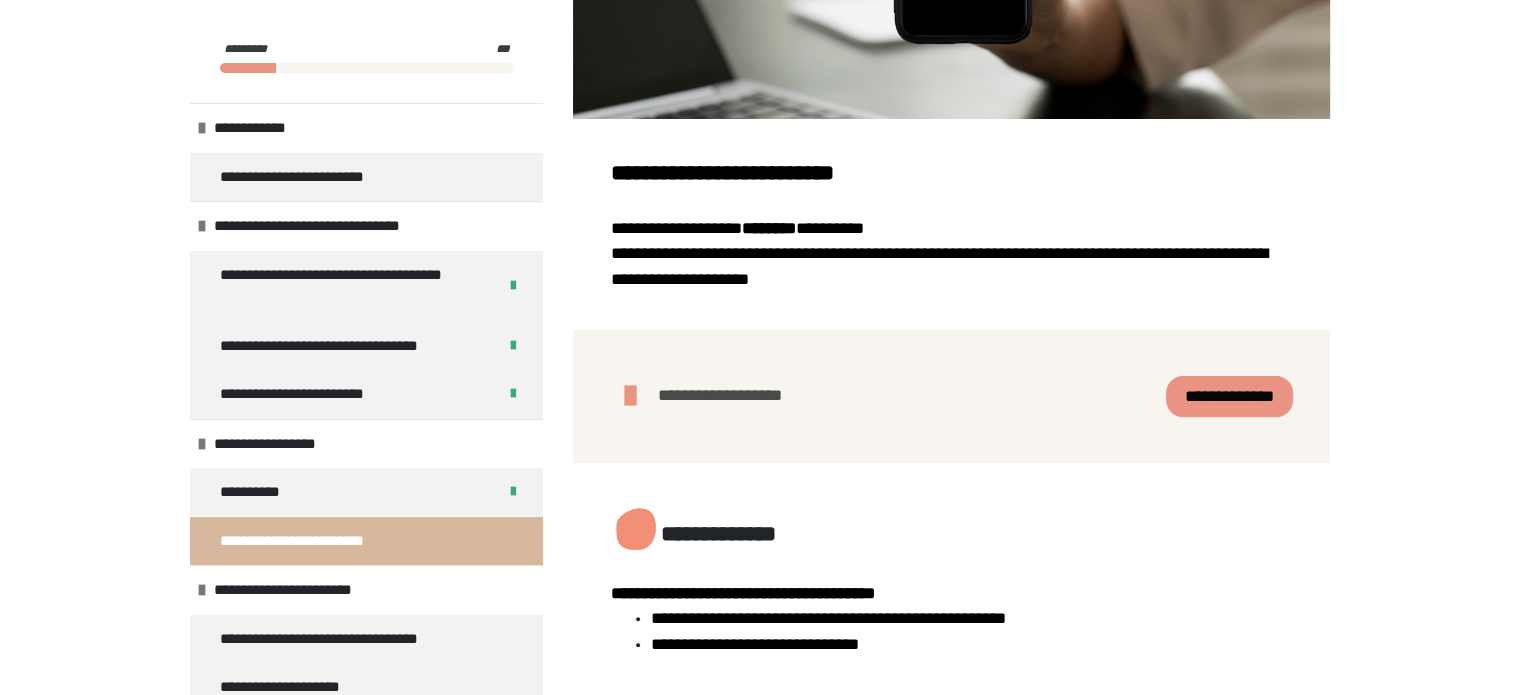 type 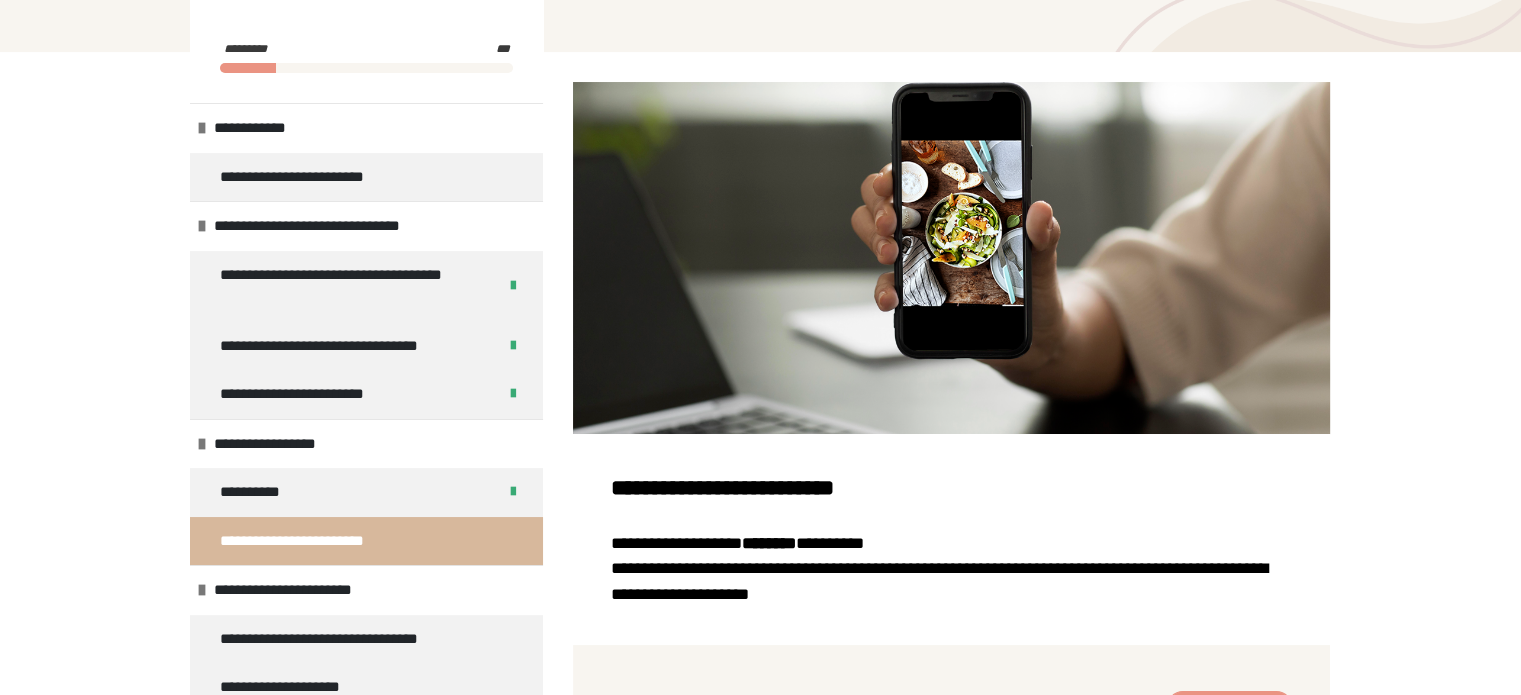 scroll, scrollTop: 223, scrollLeft: 0, axis: vertical 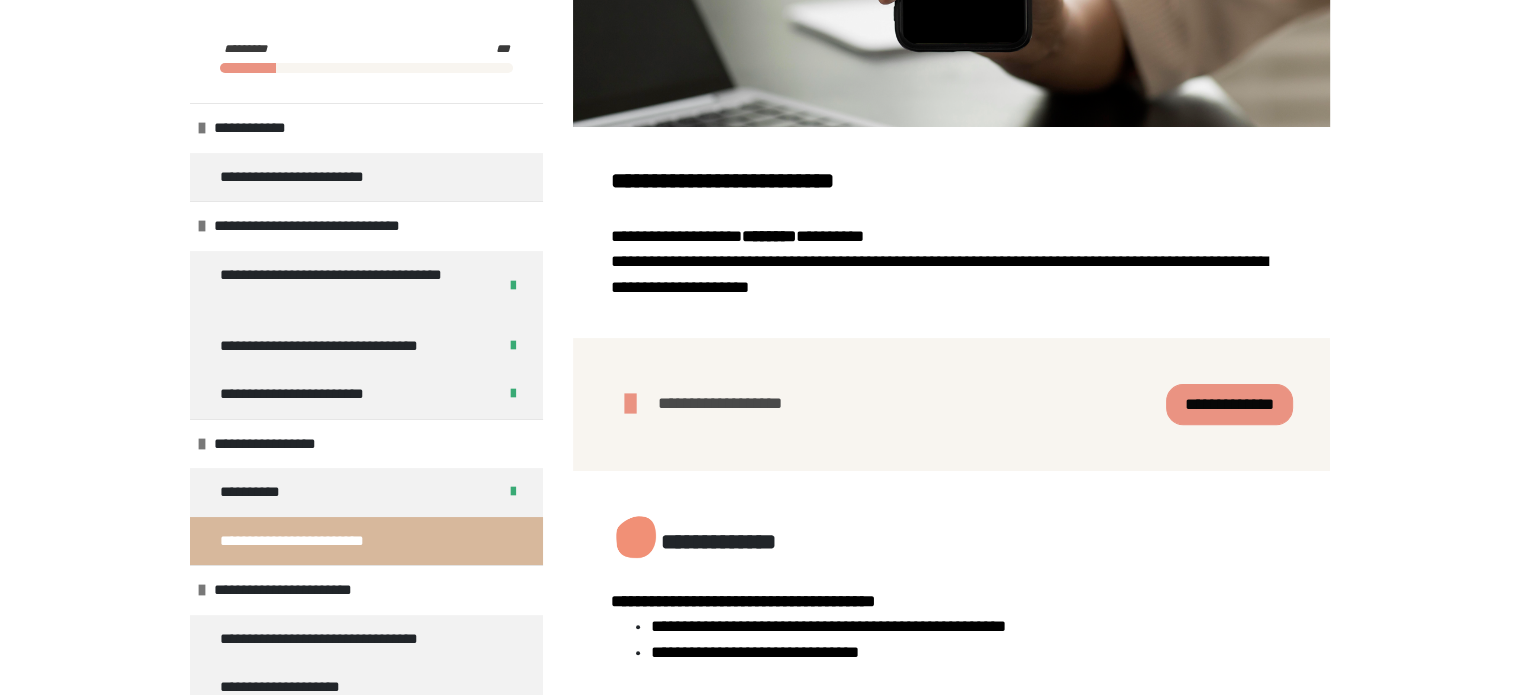 click on "**********" at bounding box center (1229, 404) 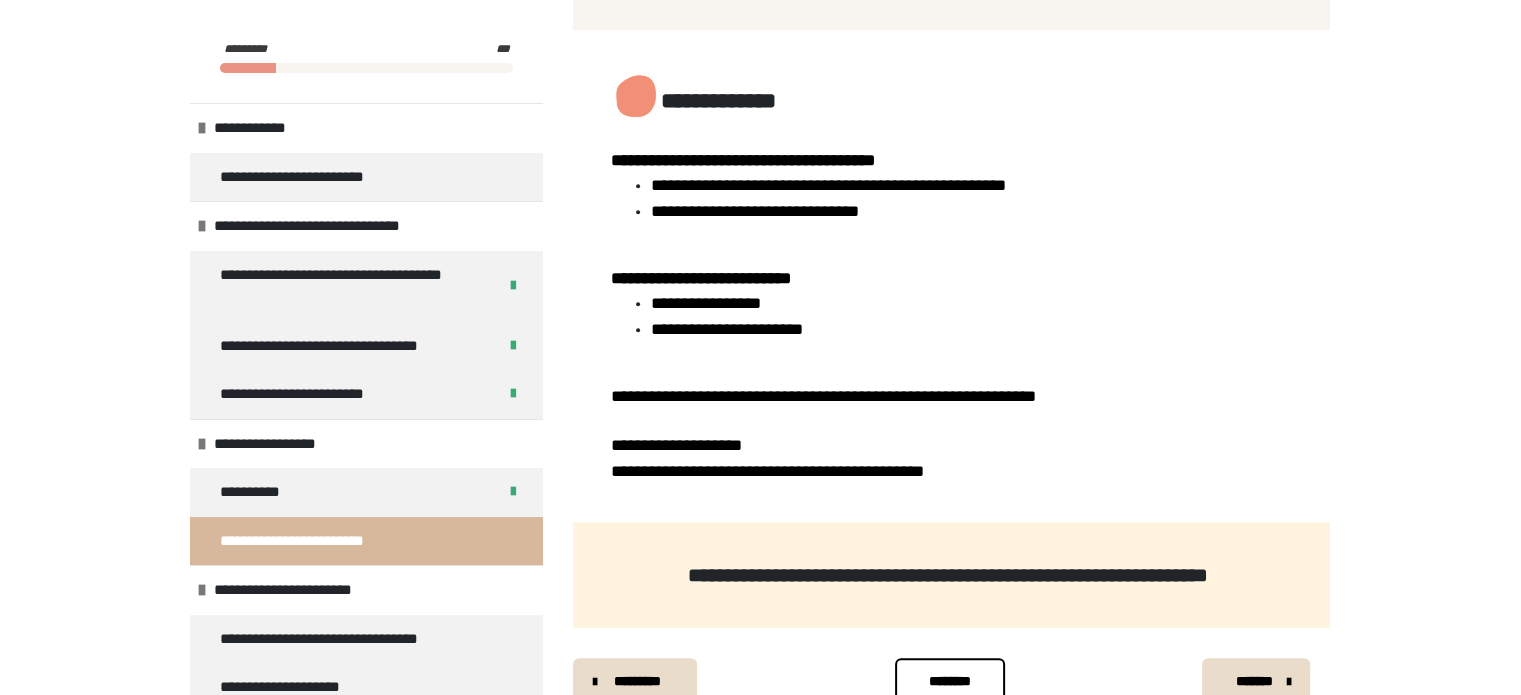scroll, scrollTop: 1047, scrollLeft: 0, axis: vertical 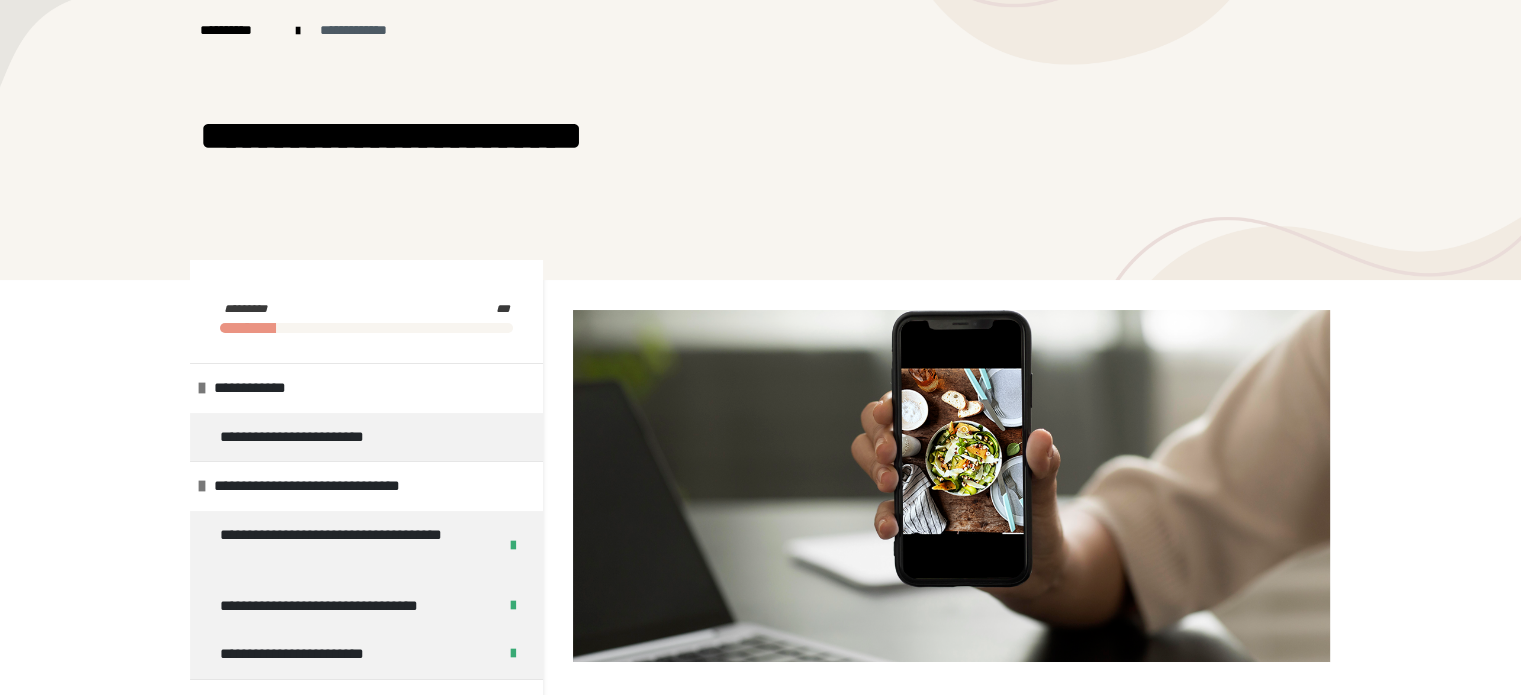 click on "**********" at bounding box center (365, 30) 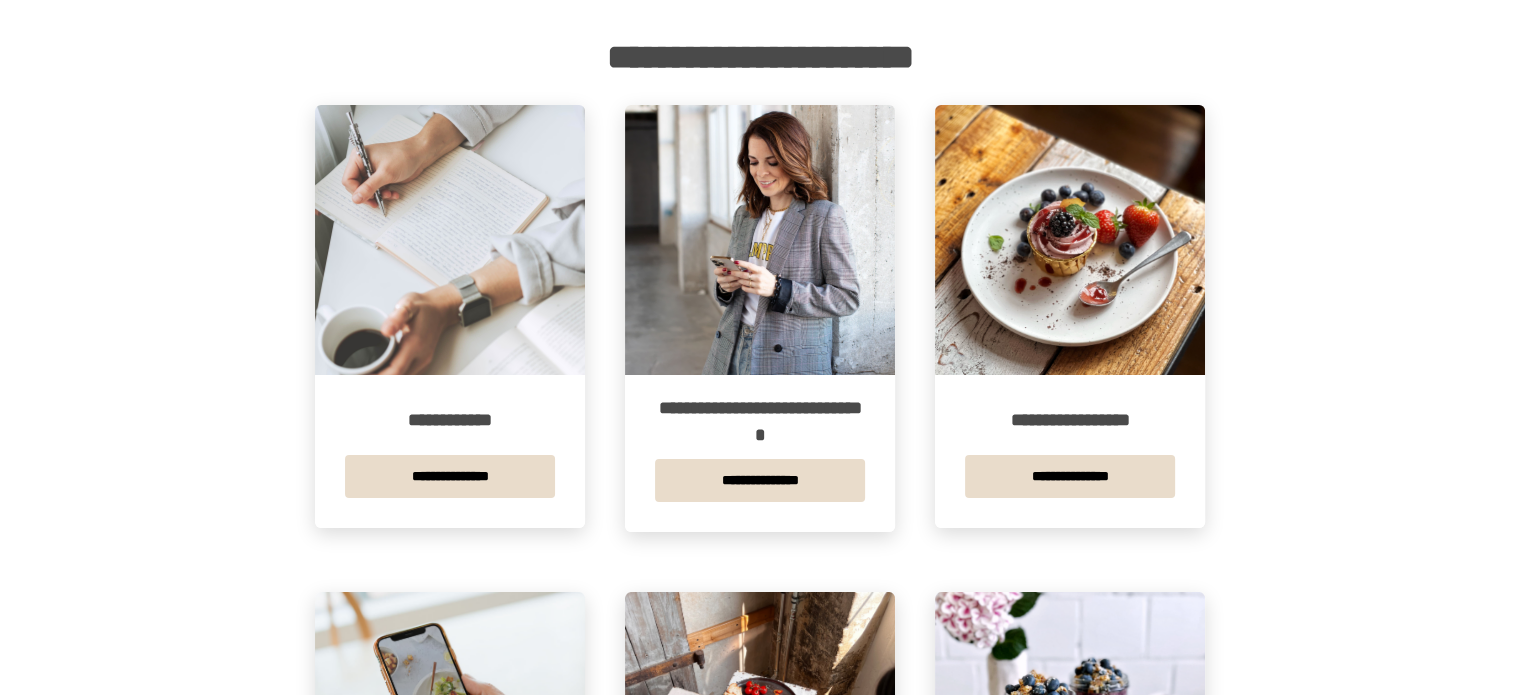 scroll, scrollTop: 324, scrollLeft: 0, axis: vertical 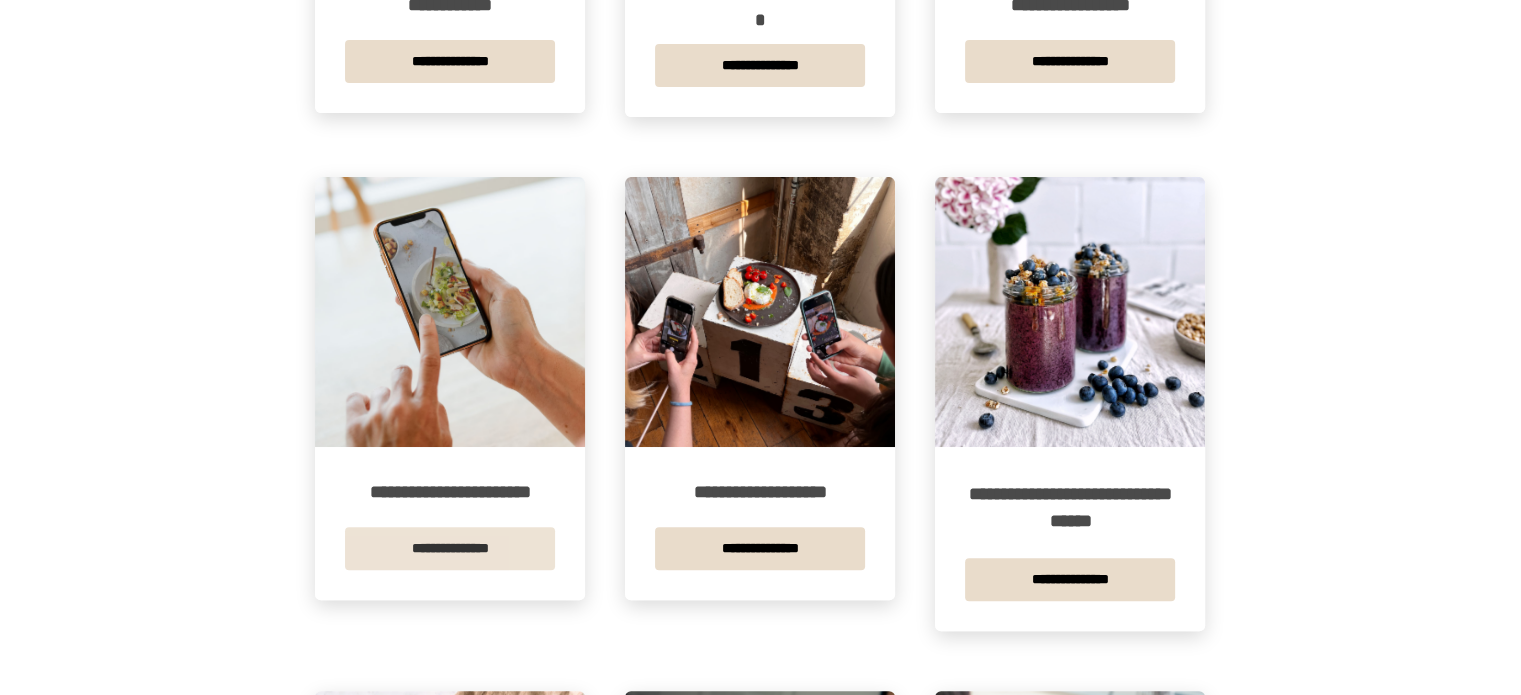 click on "**********" at bounding box center (450, 548) 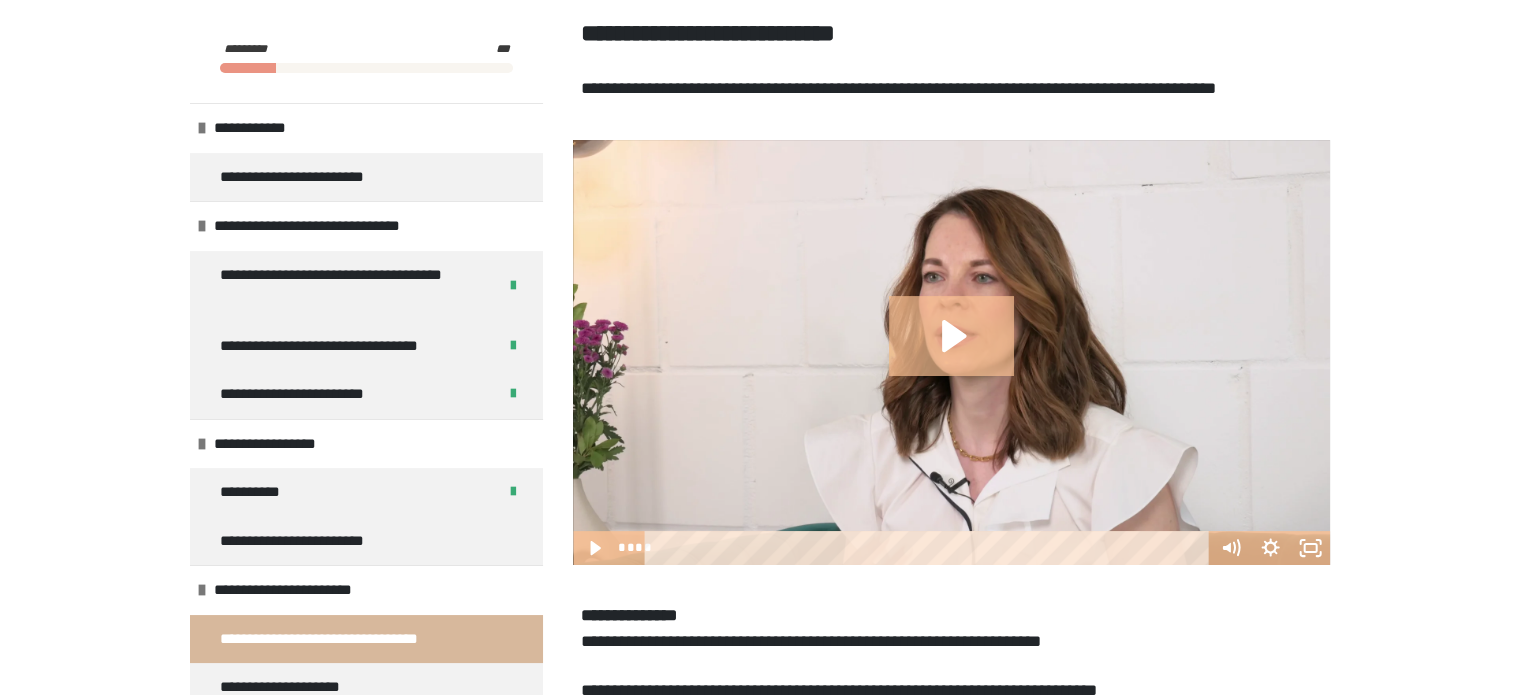 scroll, scrollTop: 336, scrollLeft: 0, axis: vertical 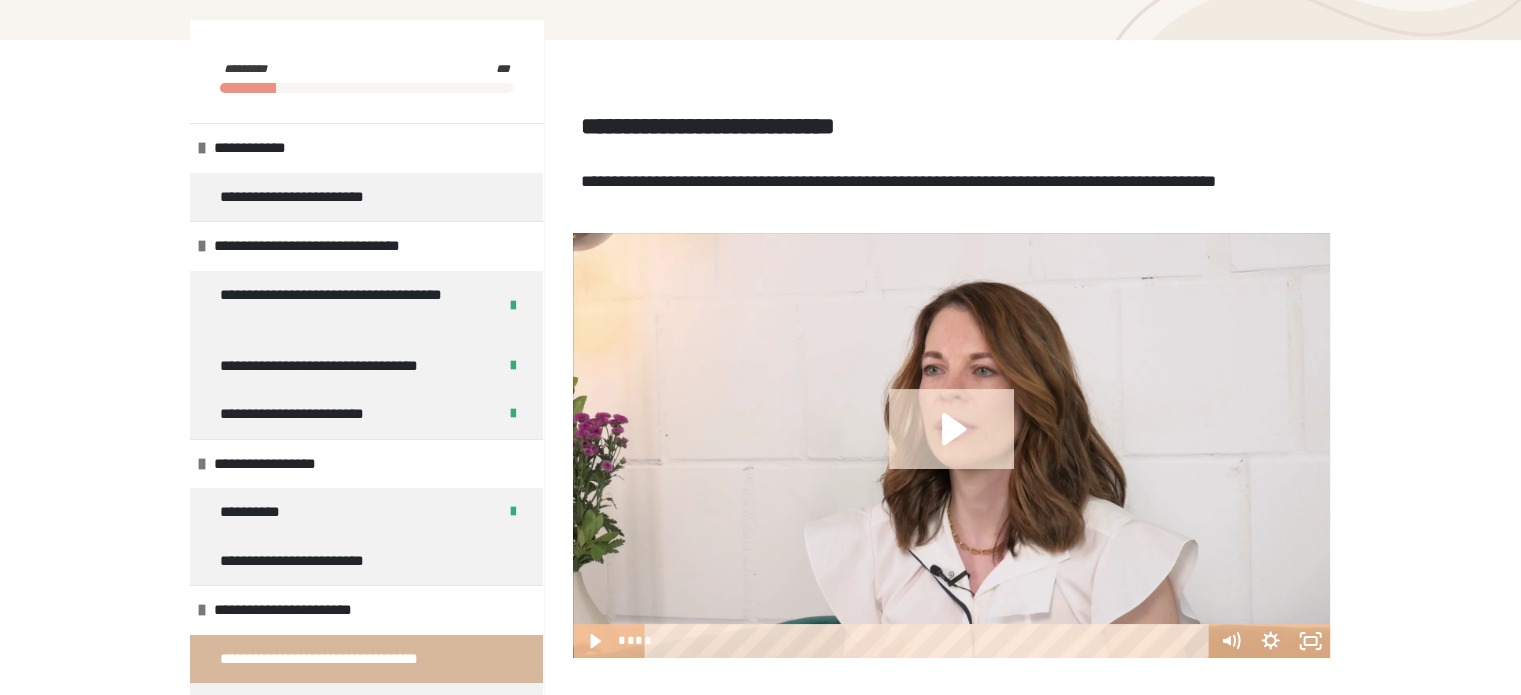 click 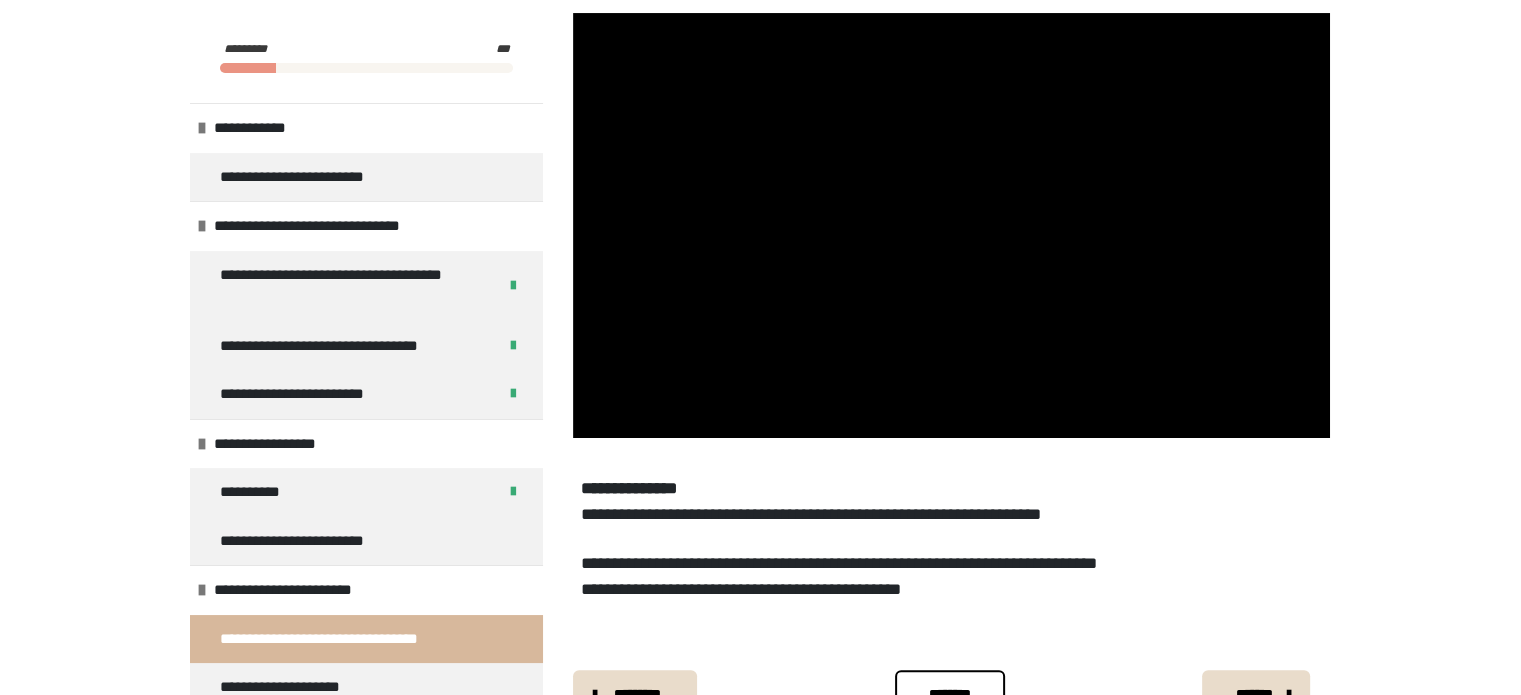 scroll, scrollTop: 460, scrollLeft: 0, axis: vertical 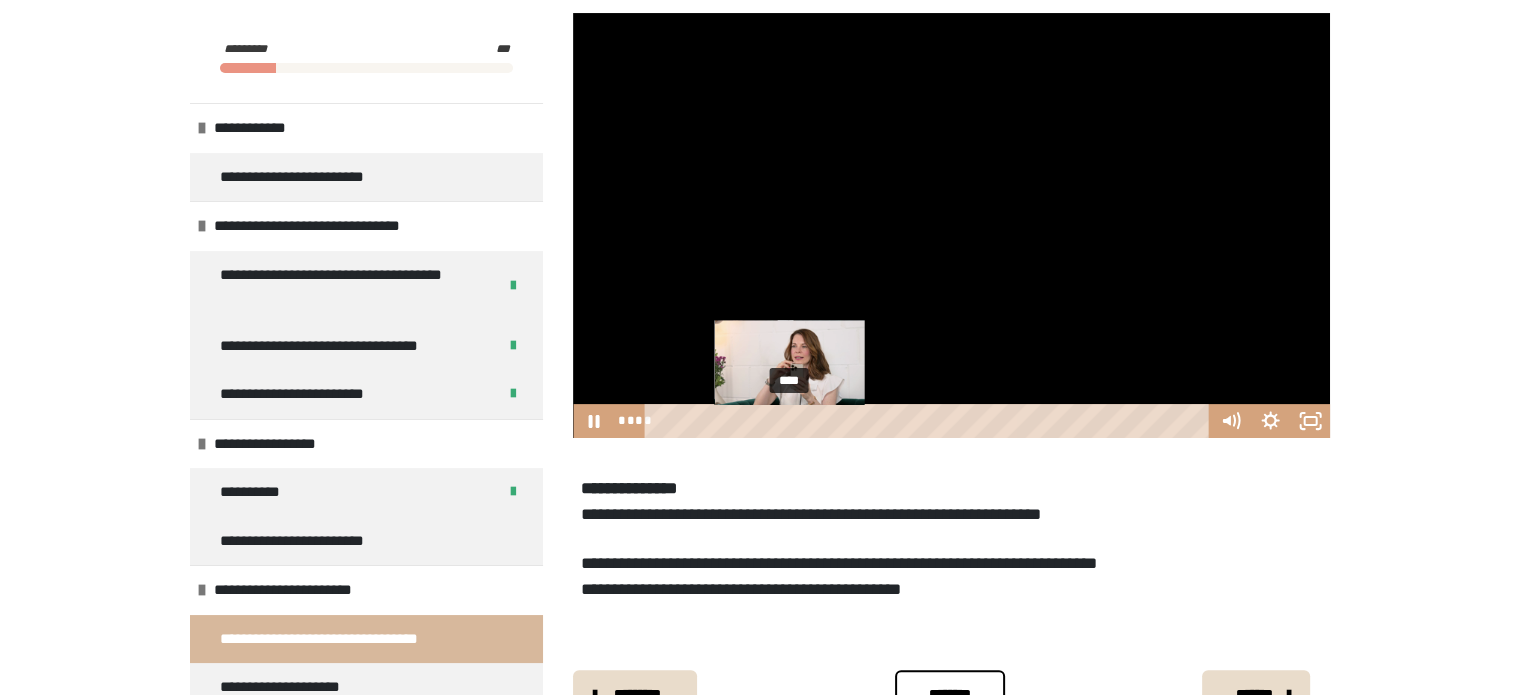 click on "****" at bounding box center [930, 421] 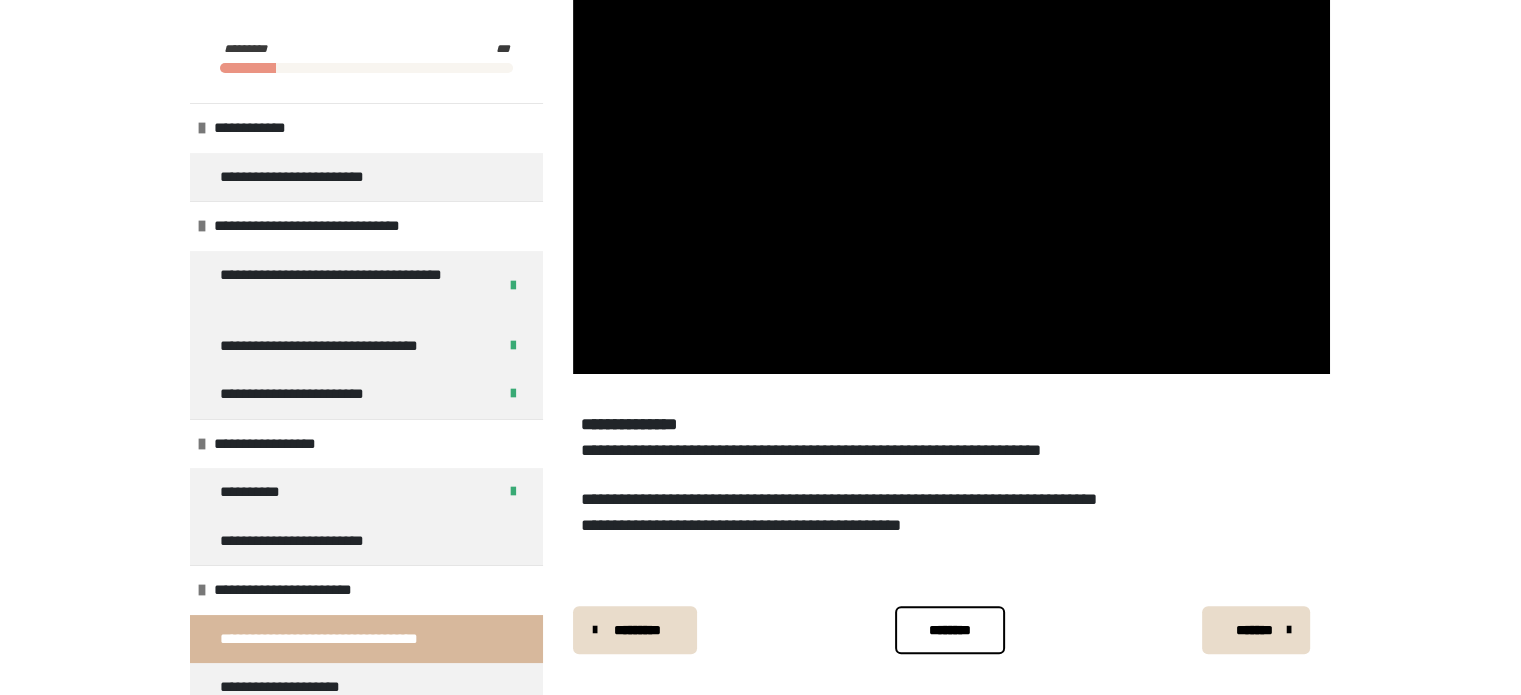 scroll, scrollTop: 543, scrollLeft: 0, axis: vertical 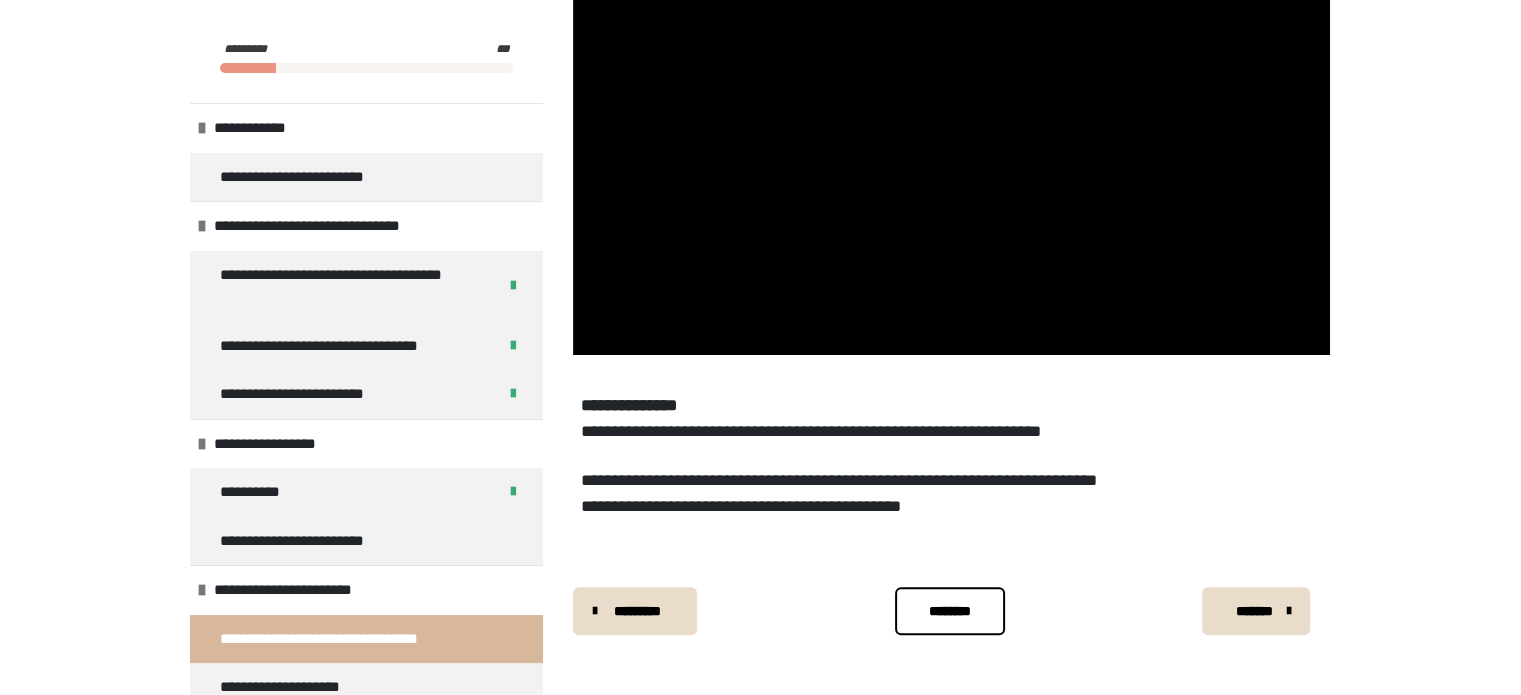 click on "********" at bounding box center (950, 611) 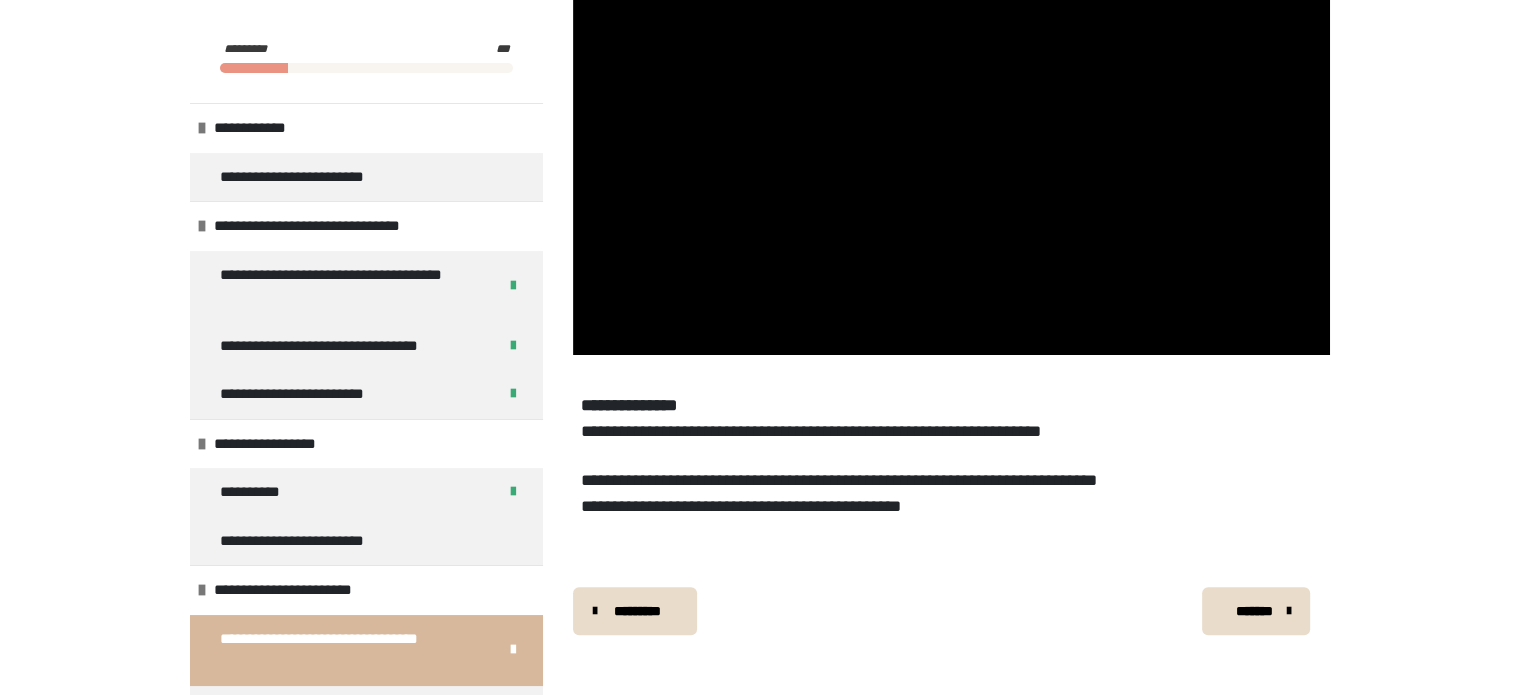 click on "*******" at bounding box center [1254, 611] 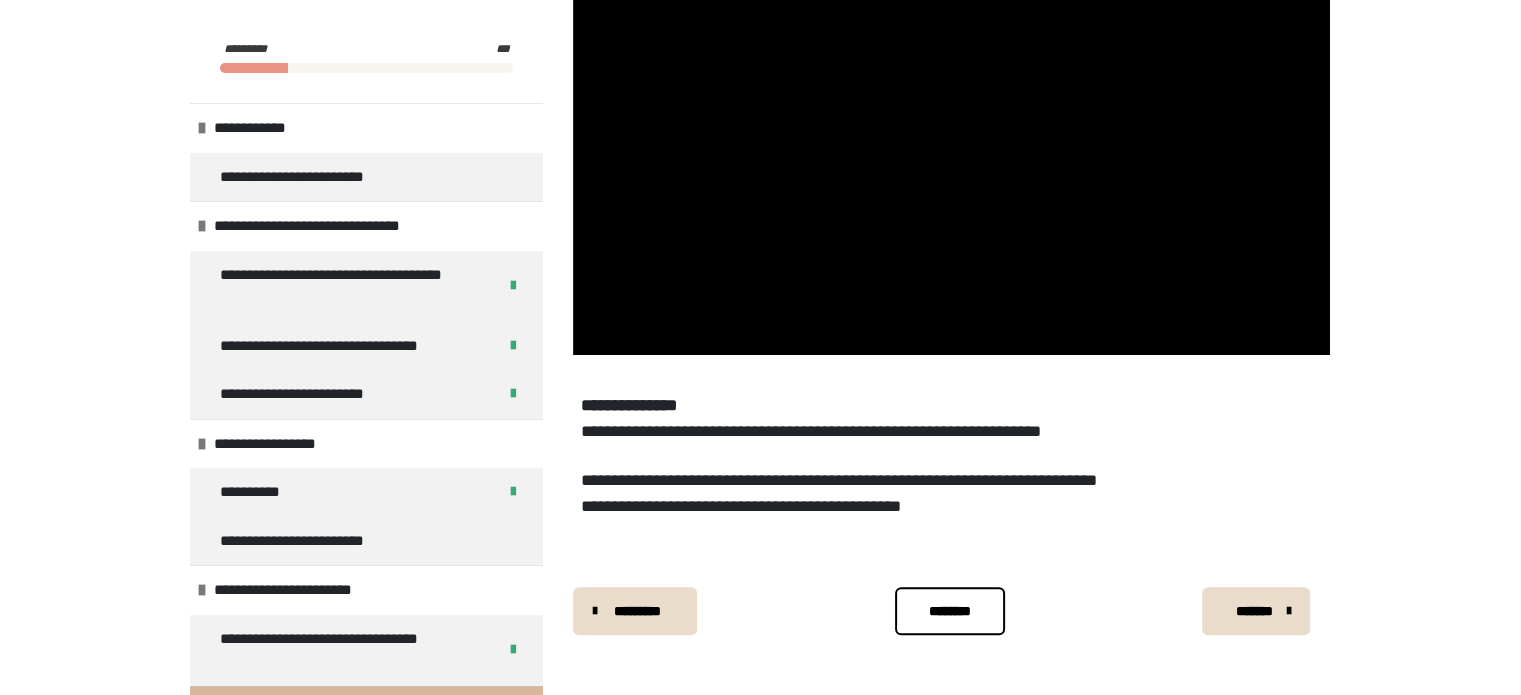 scroll, scrollTop: 340, scrollLeft: 0, axis: vertical 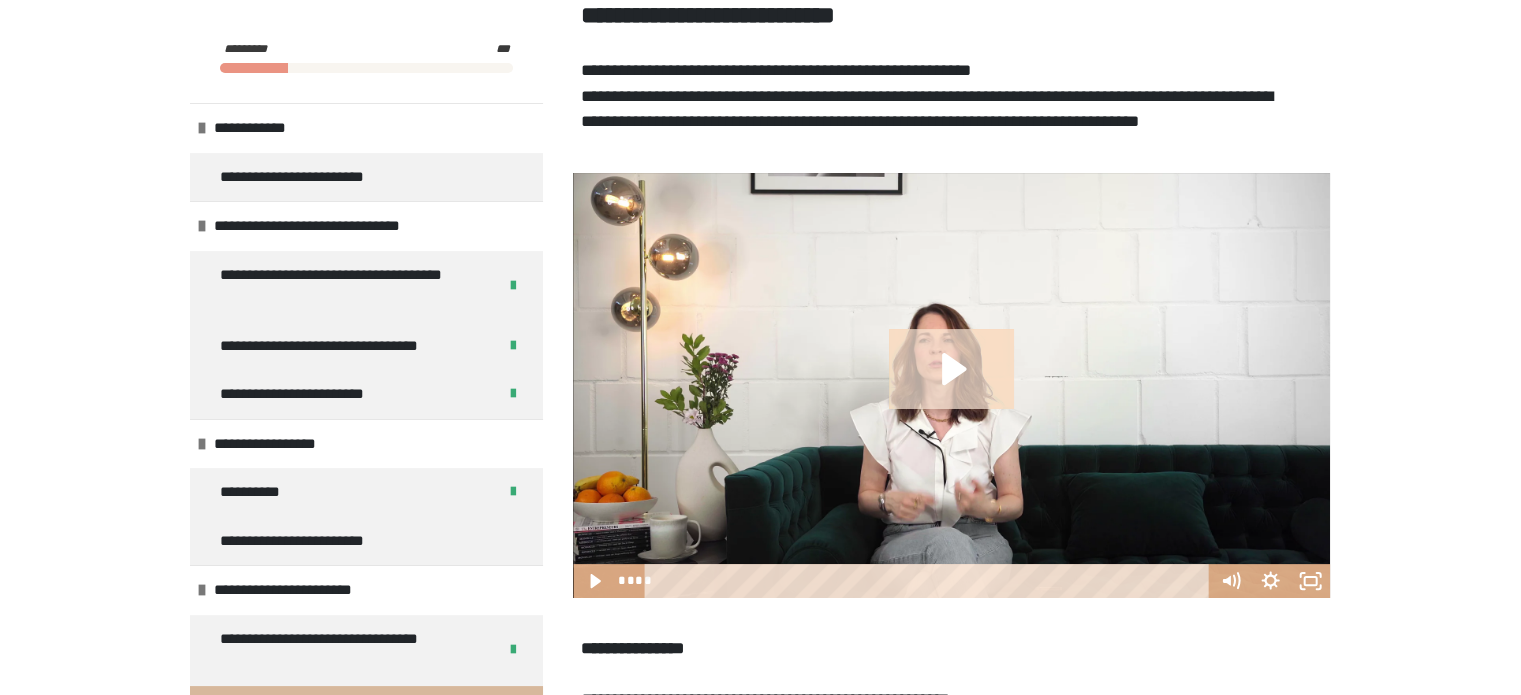 click 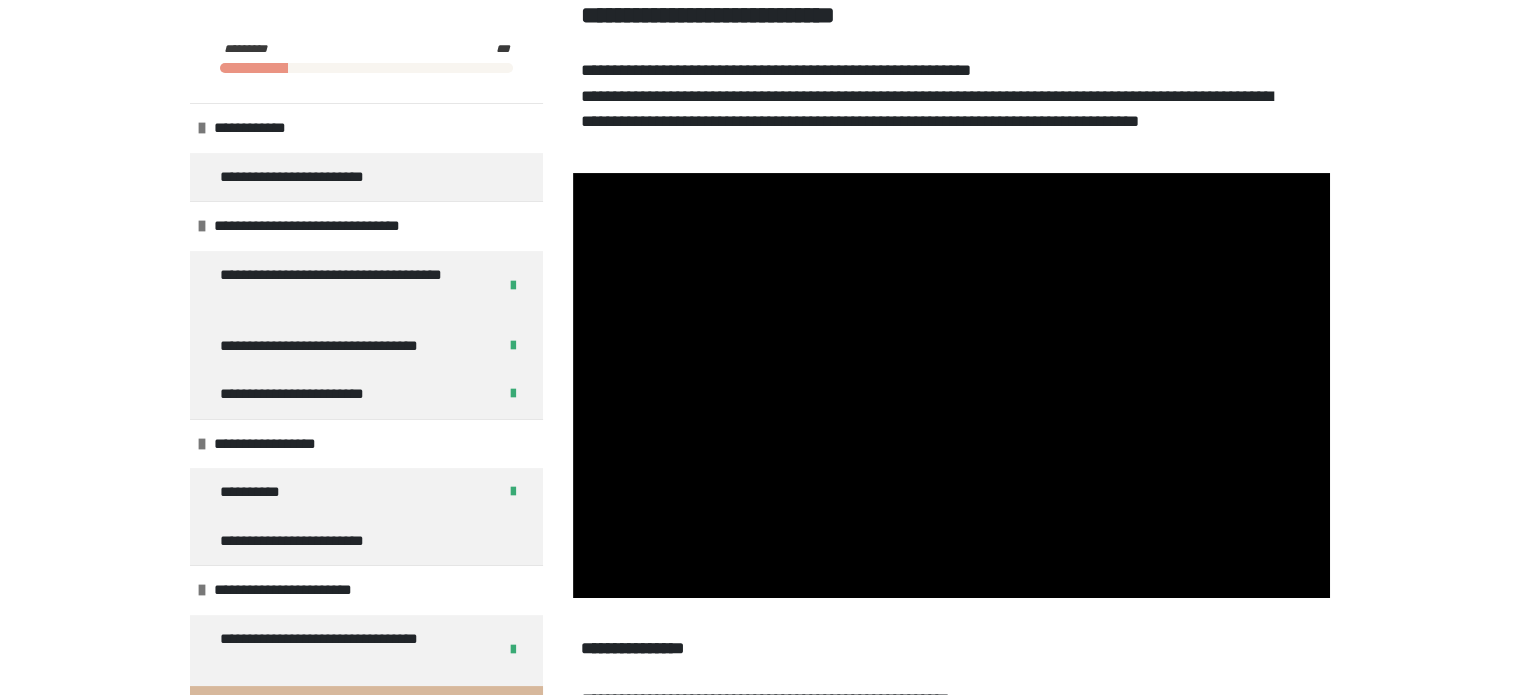 type 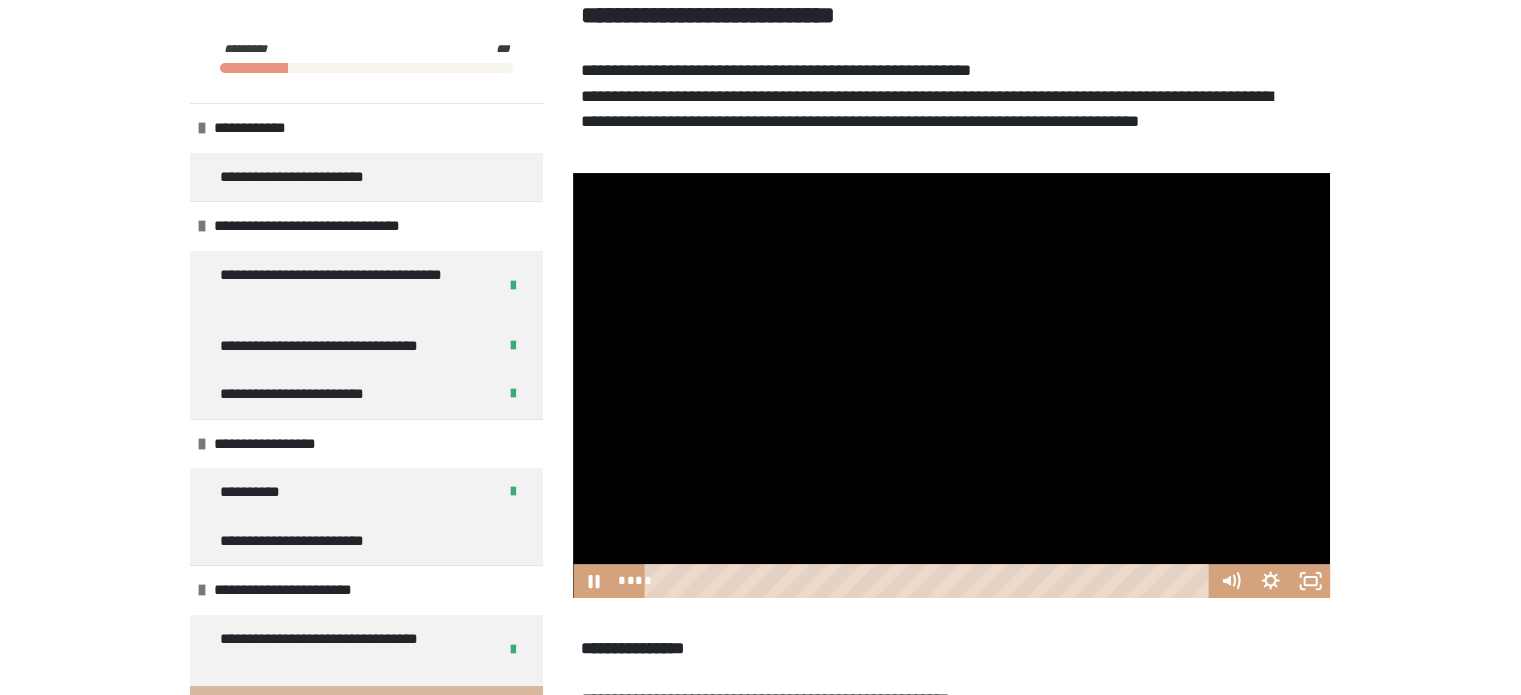 click at bounding box center (951, 386) 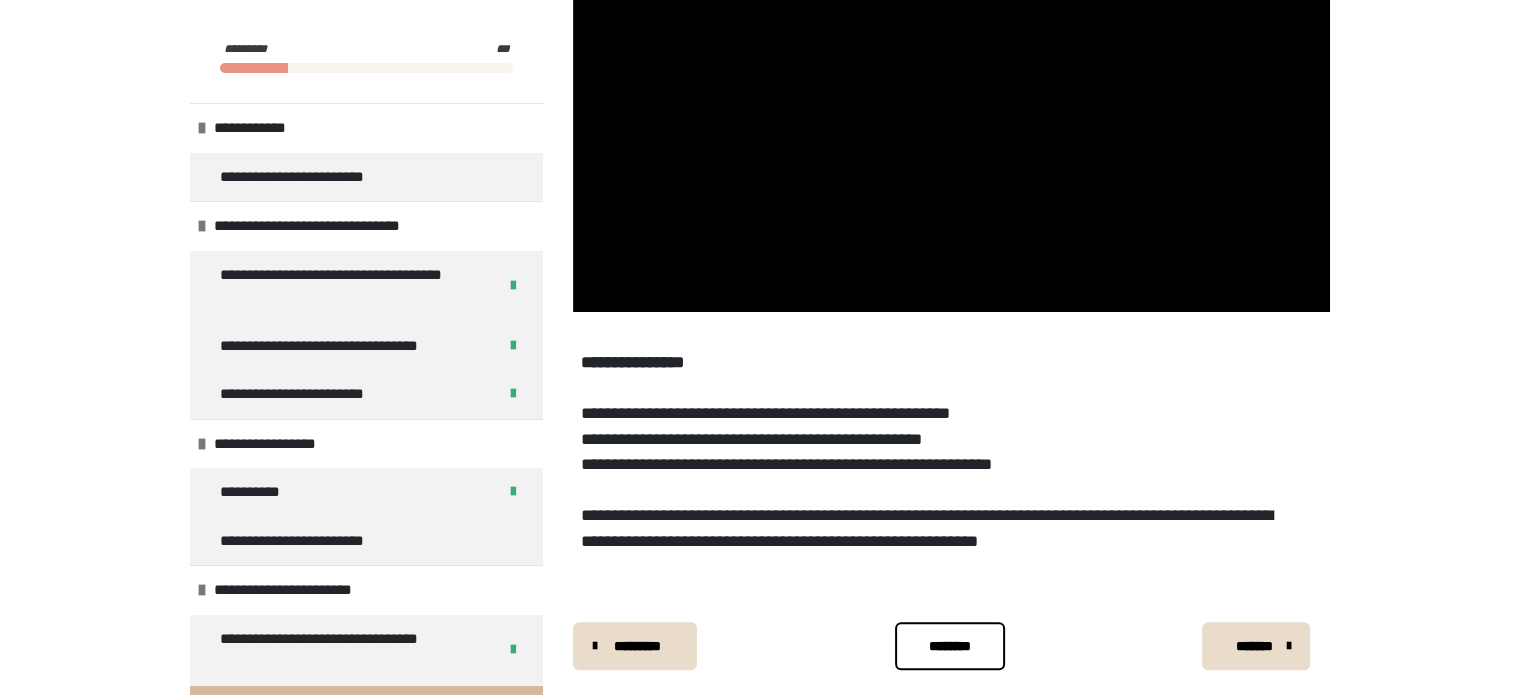 scroll, scrollTop: 697, scrollLeft: 0, axis: vertical 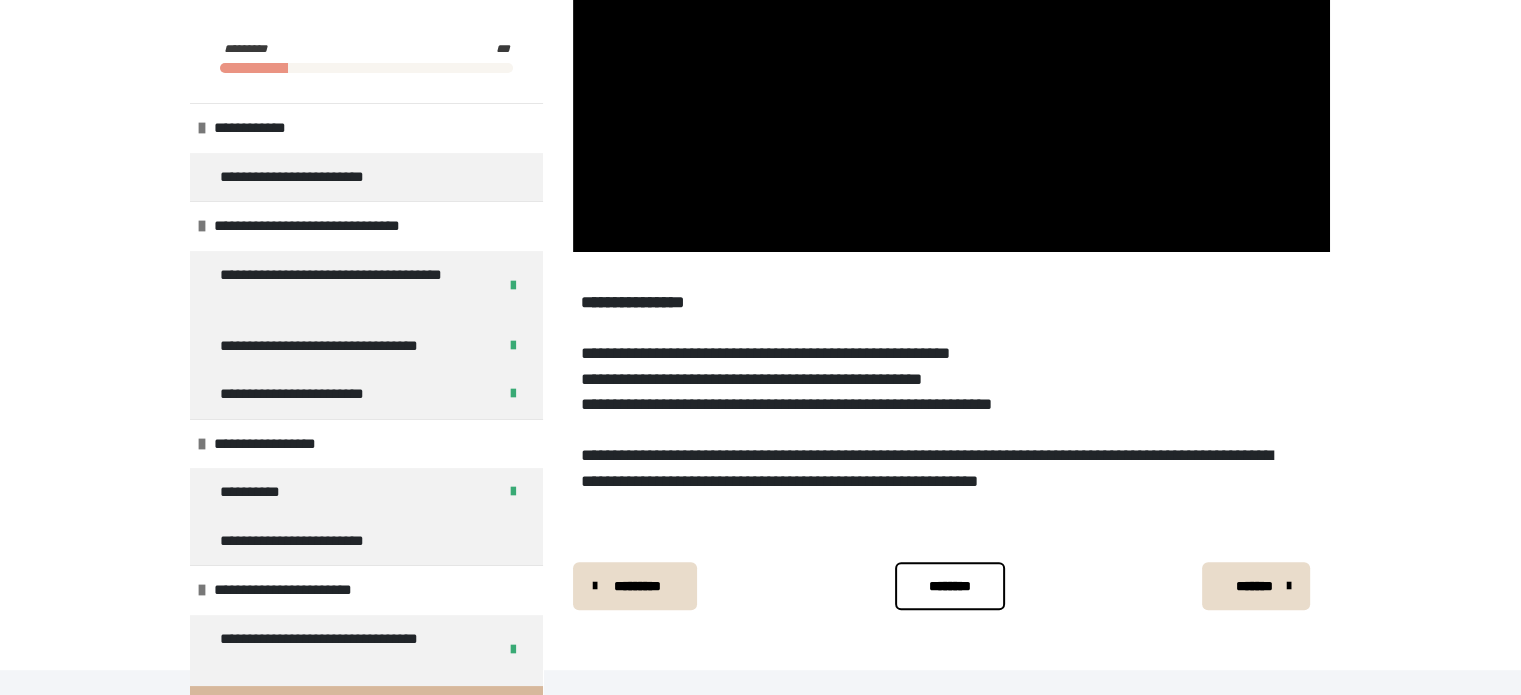 click on "**********" at bounding box center [927, 430] 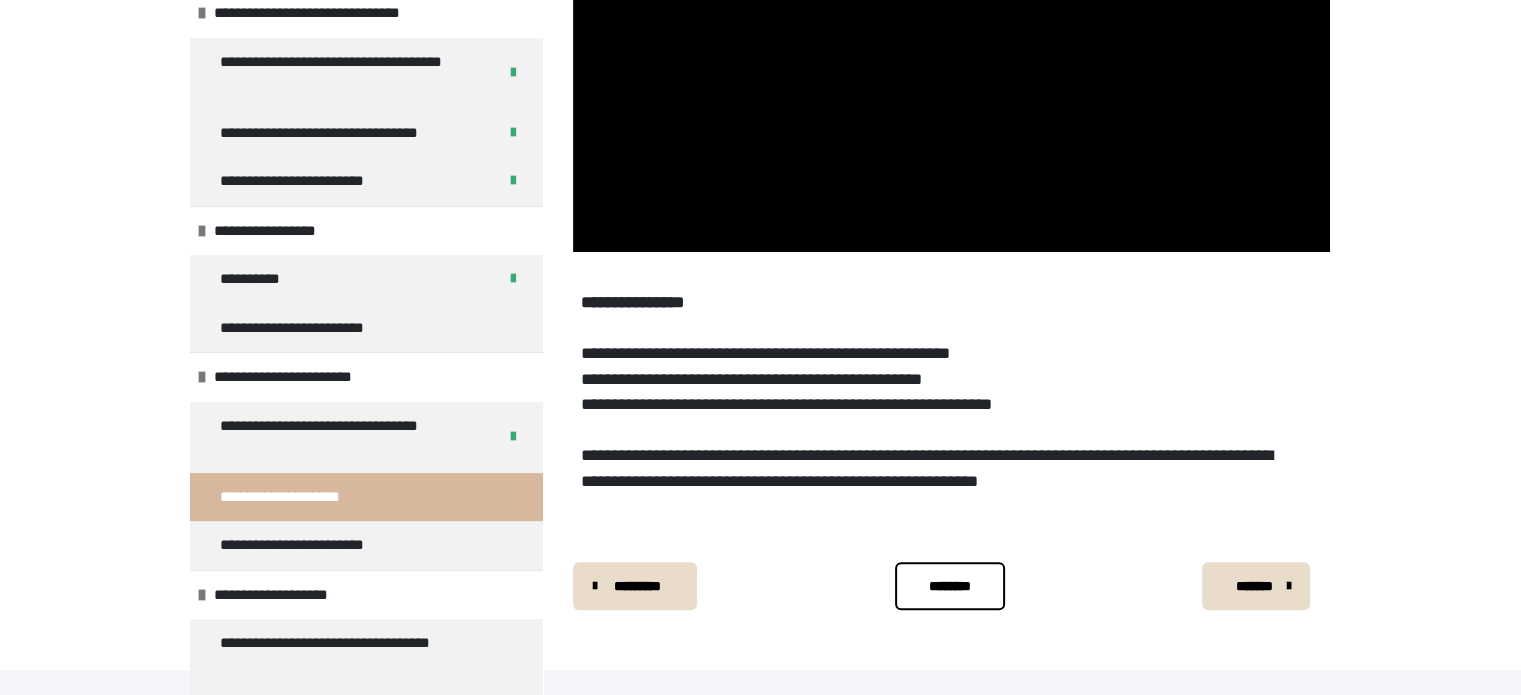 scroll, scrollTop: 228, scrollLeft: 0, axis: vertical 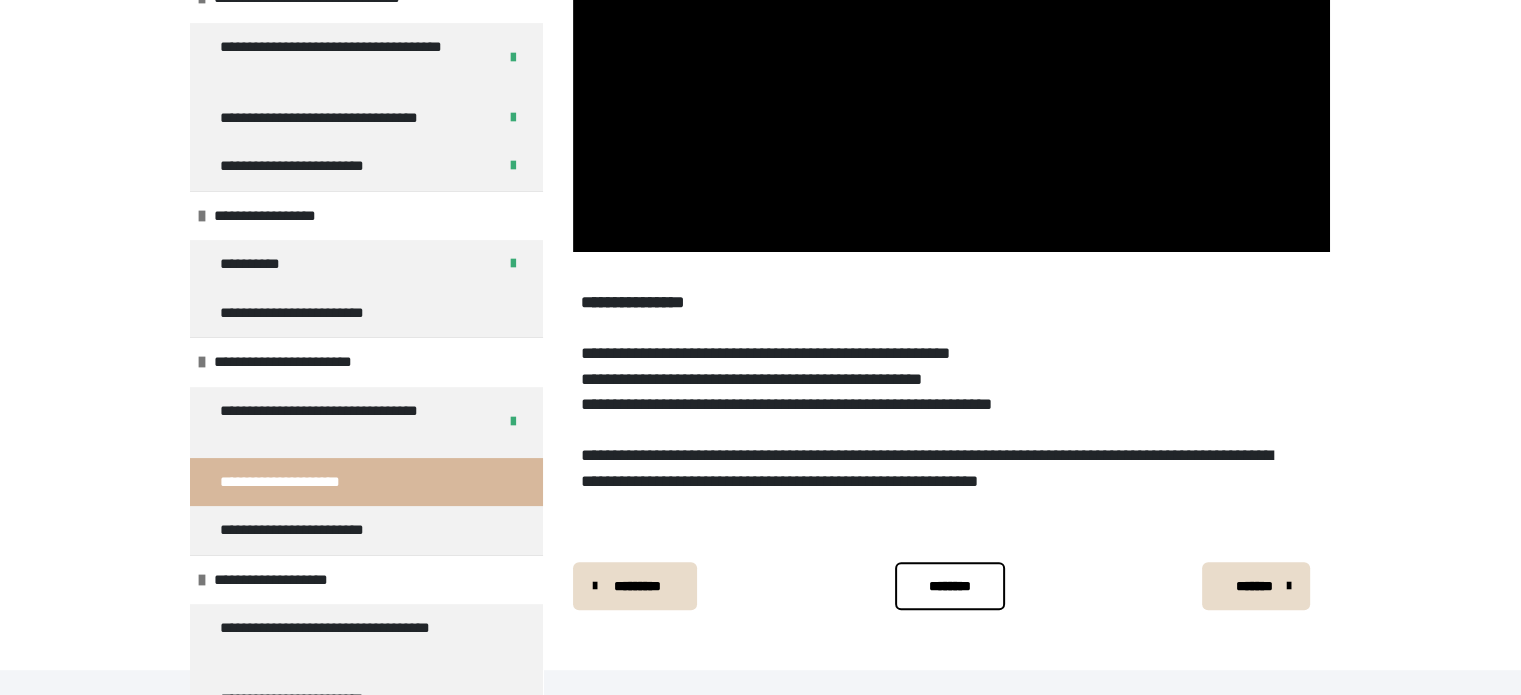 click on "********" at bounding box center [950, 586] 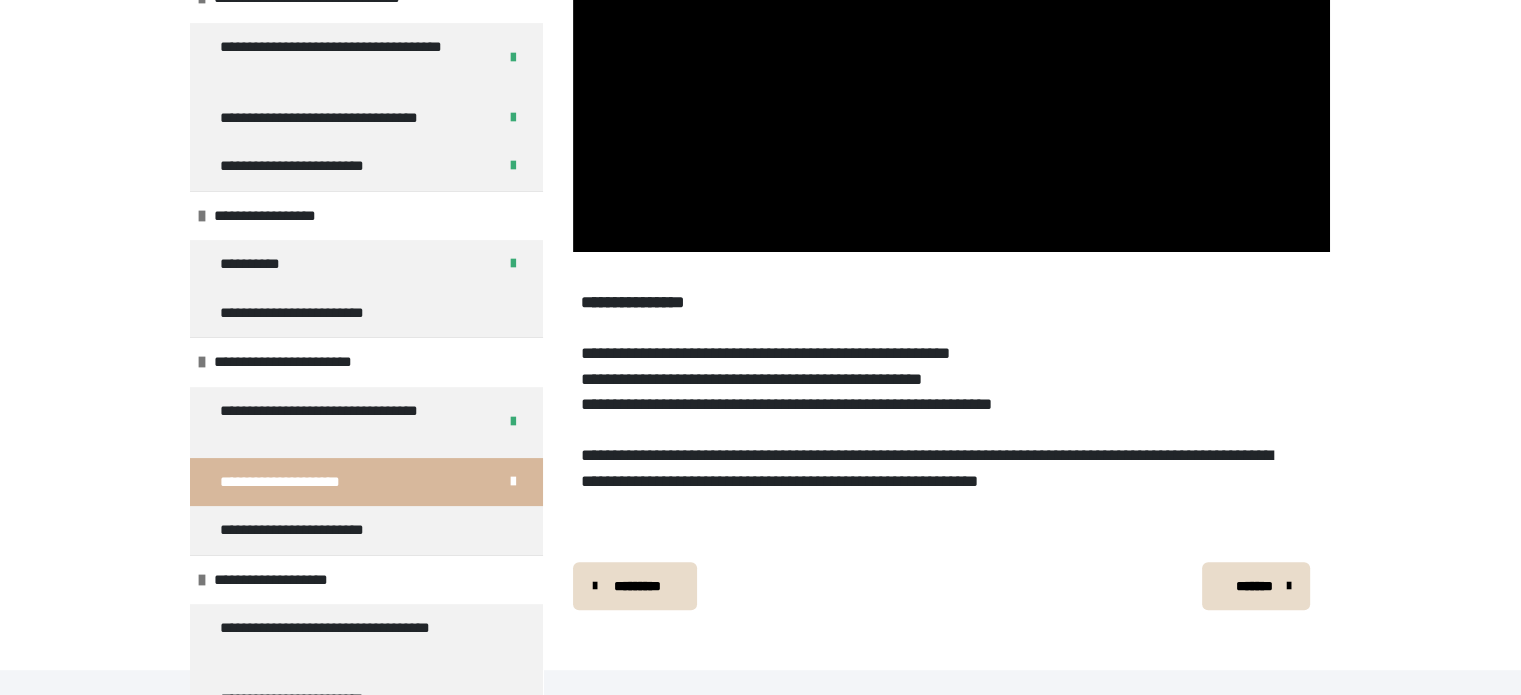 click on "*******" at bounding box center (1254, 586) 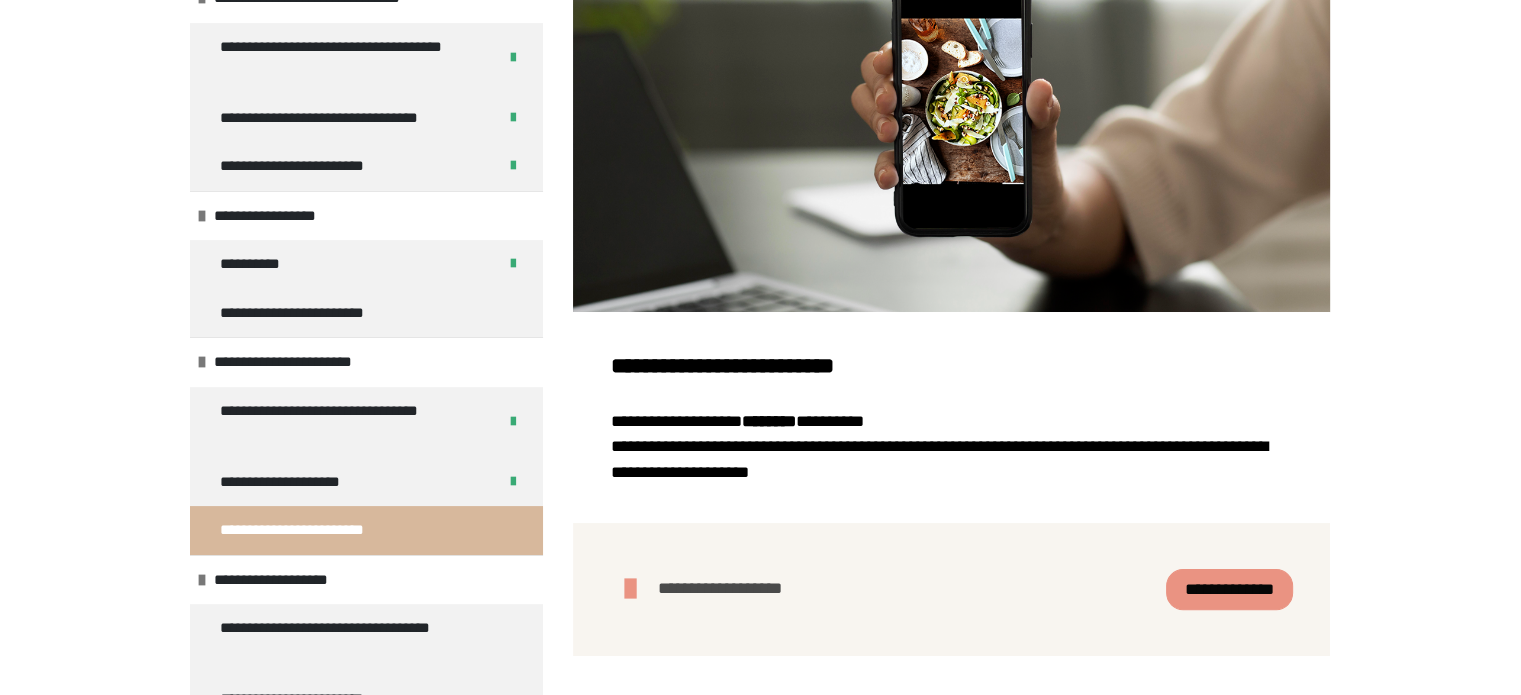 scroll, scrollTop: 139, scrollLeft: 0, axis: vertical 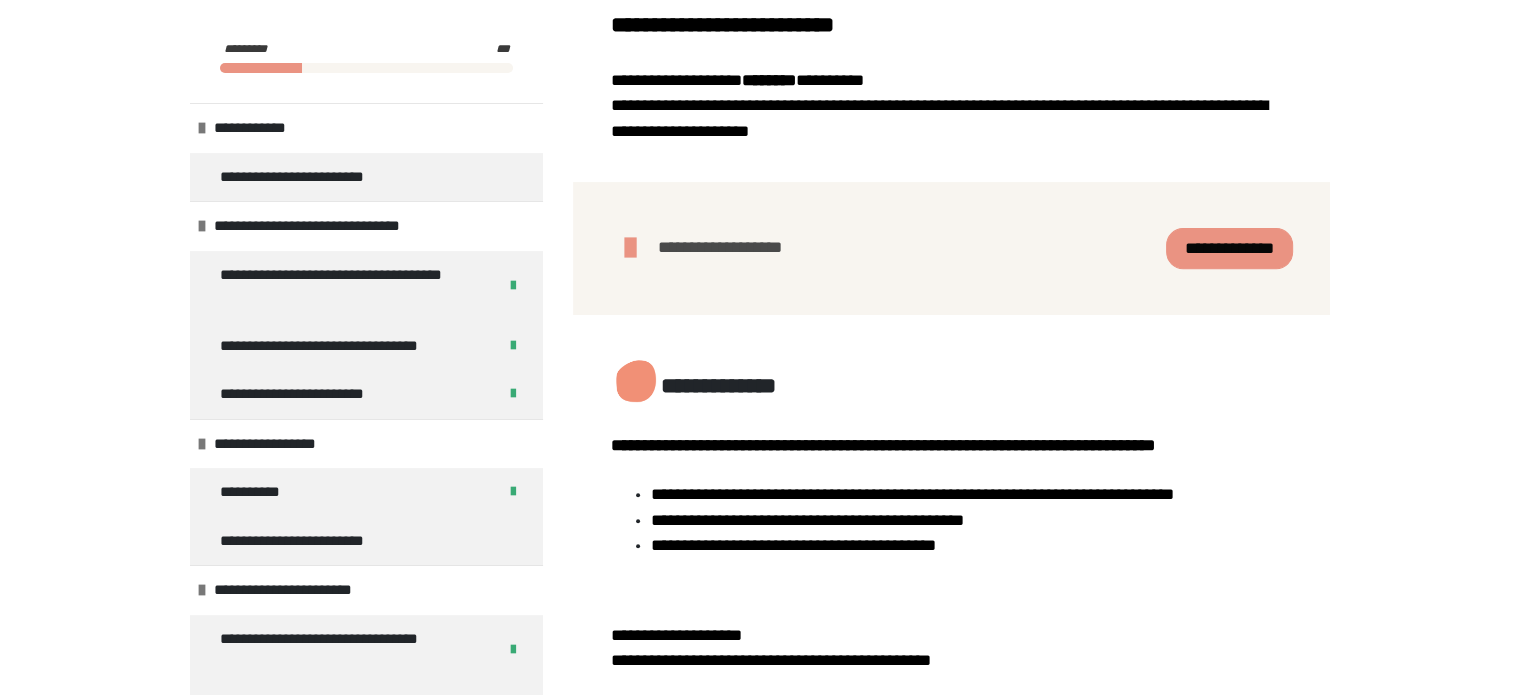 click on "**********" at bounding box center (1229, 248) 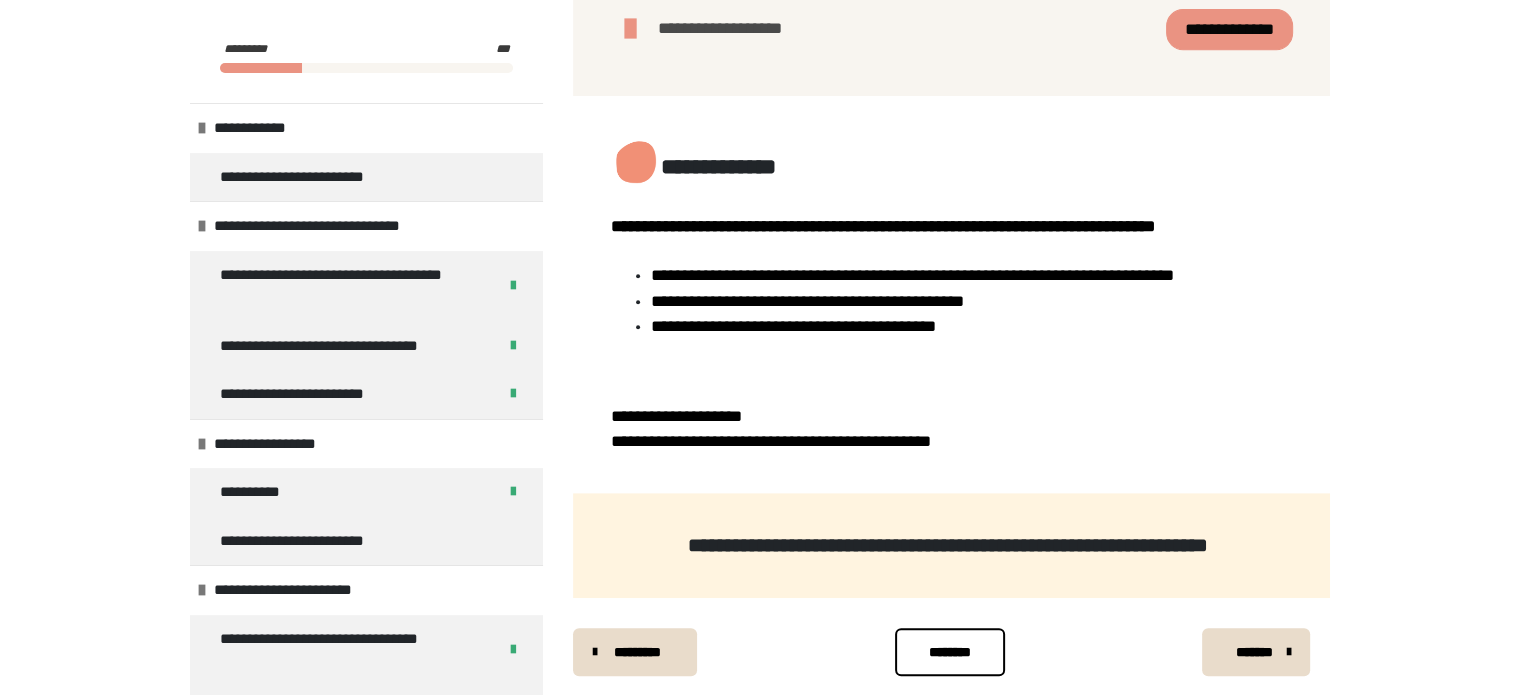 scroll, scrollTop: 952, scrollLeft: 0, axis: vertical 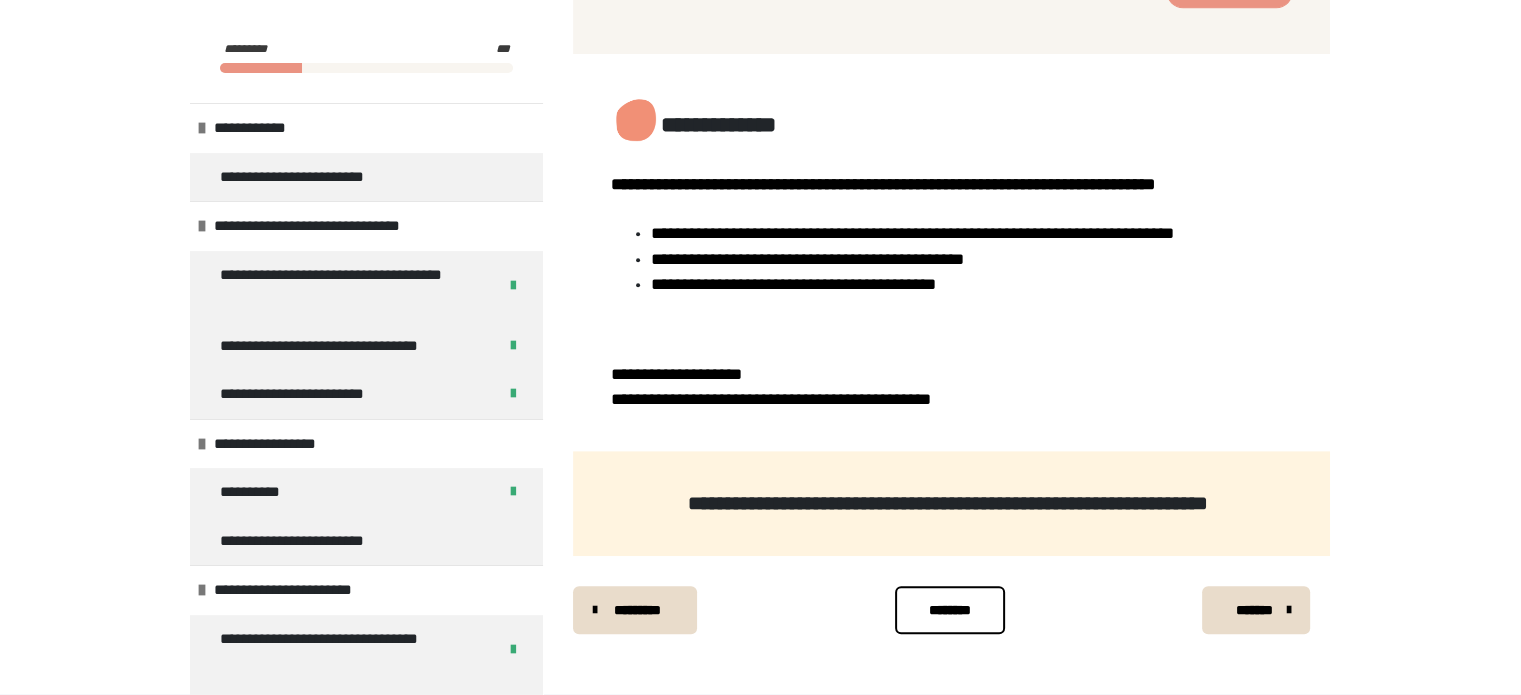 click on "*********" at bounding box center [635, 610] 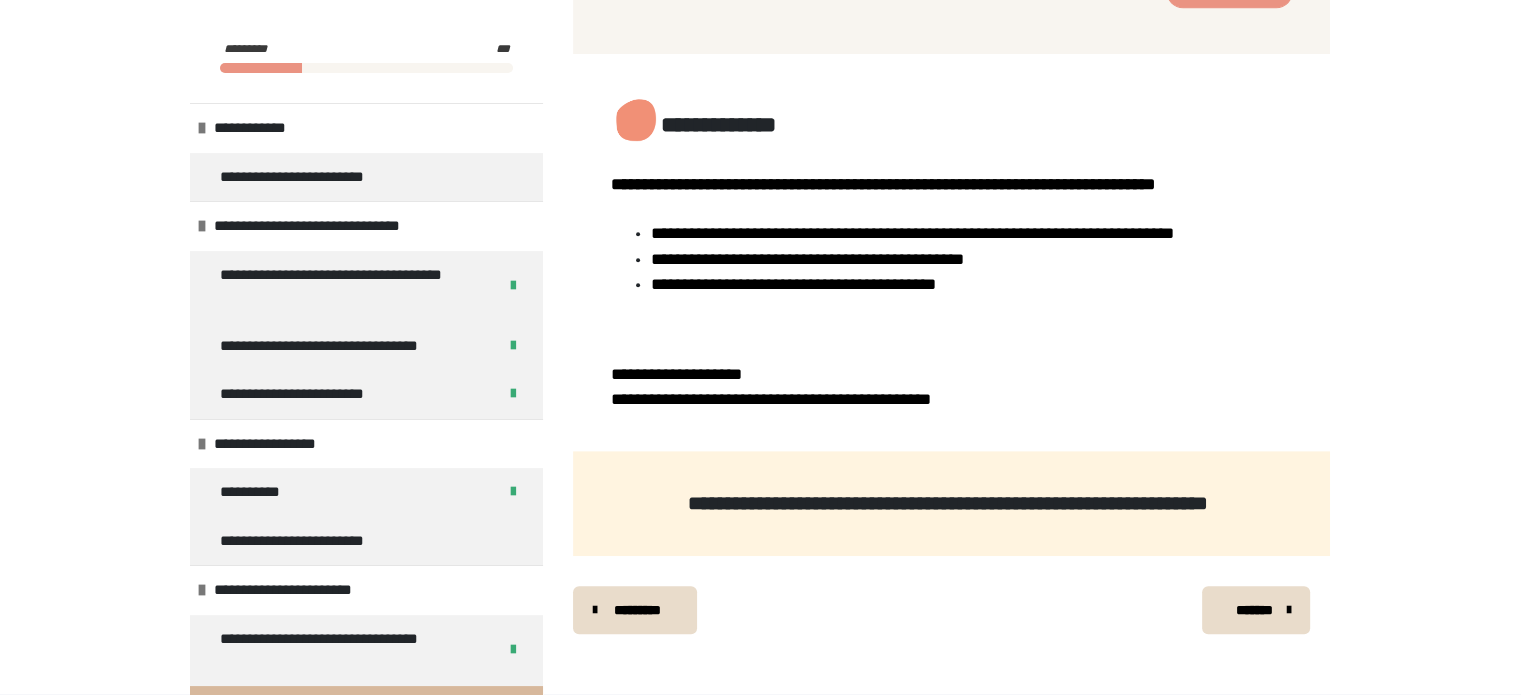scroll, scrollTop: 340, scrollLeft: 0, axis: vertical 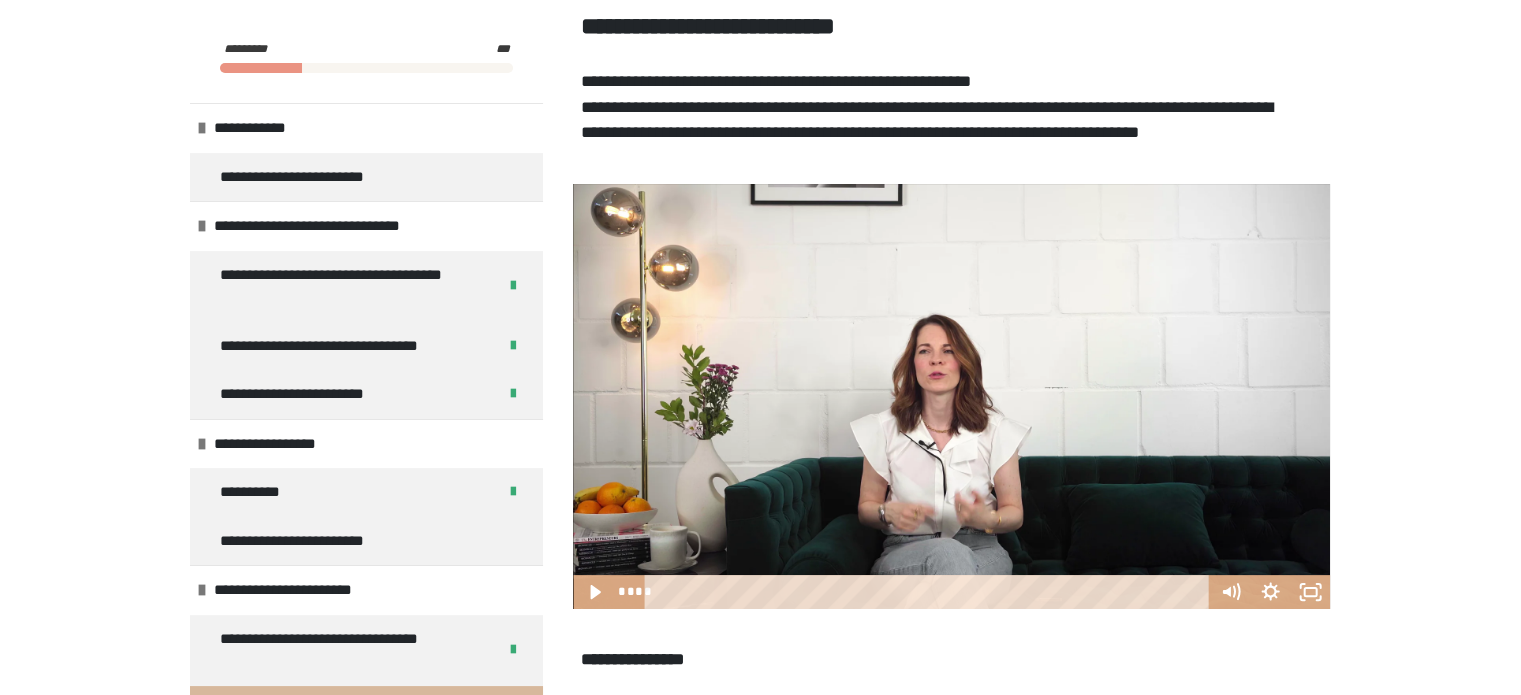 click at bounding box center [951, 397] 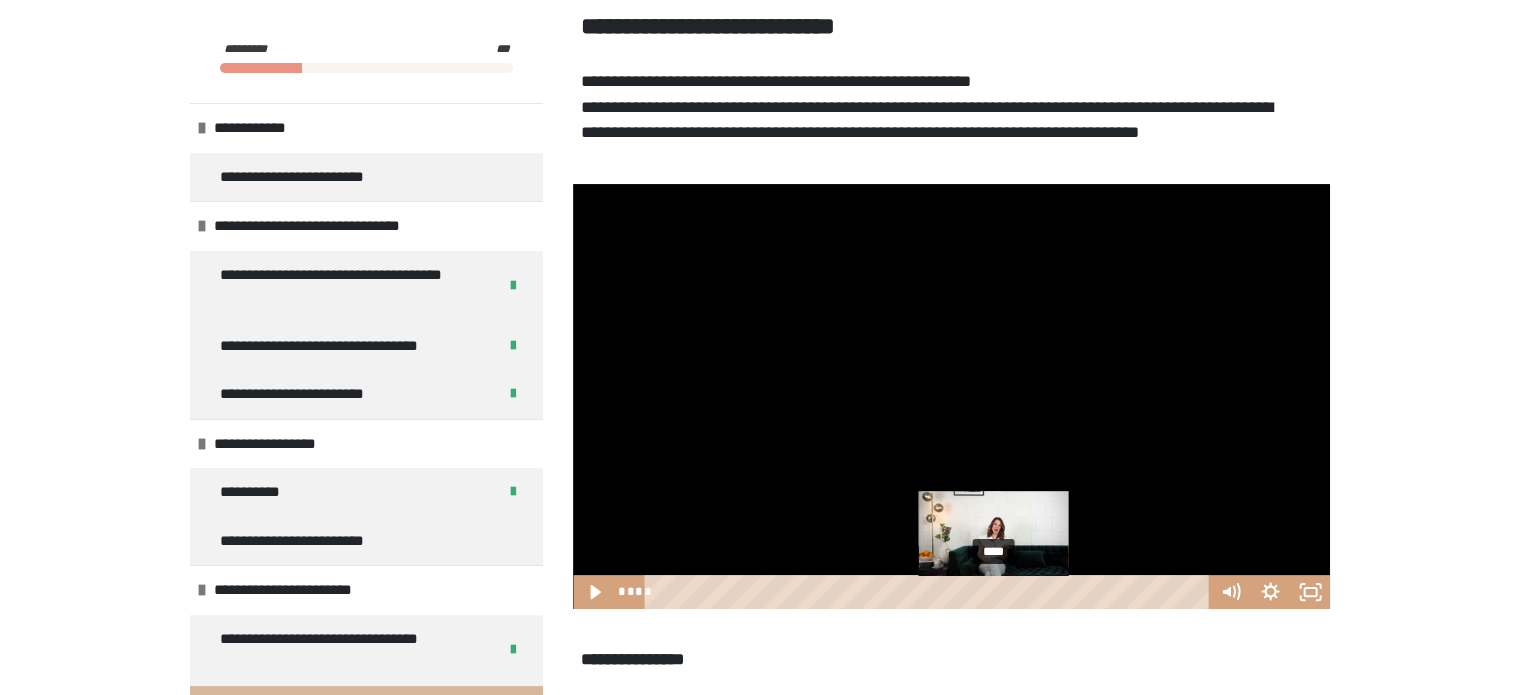 click on "****" at bounding box center [930, 592] 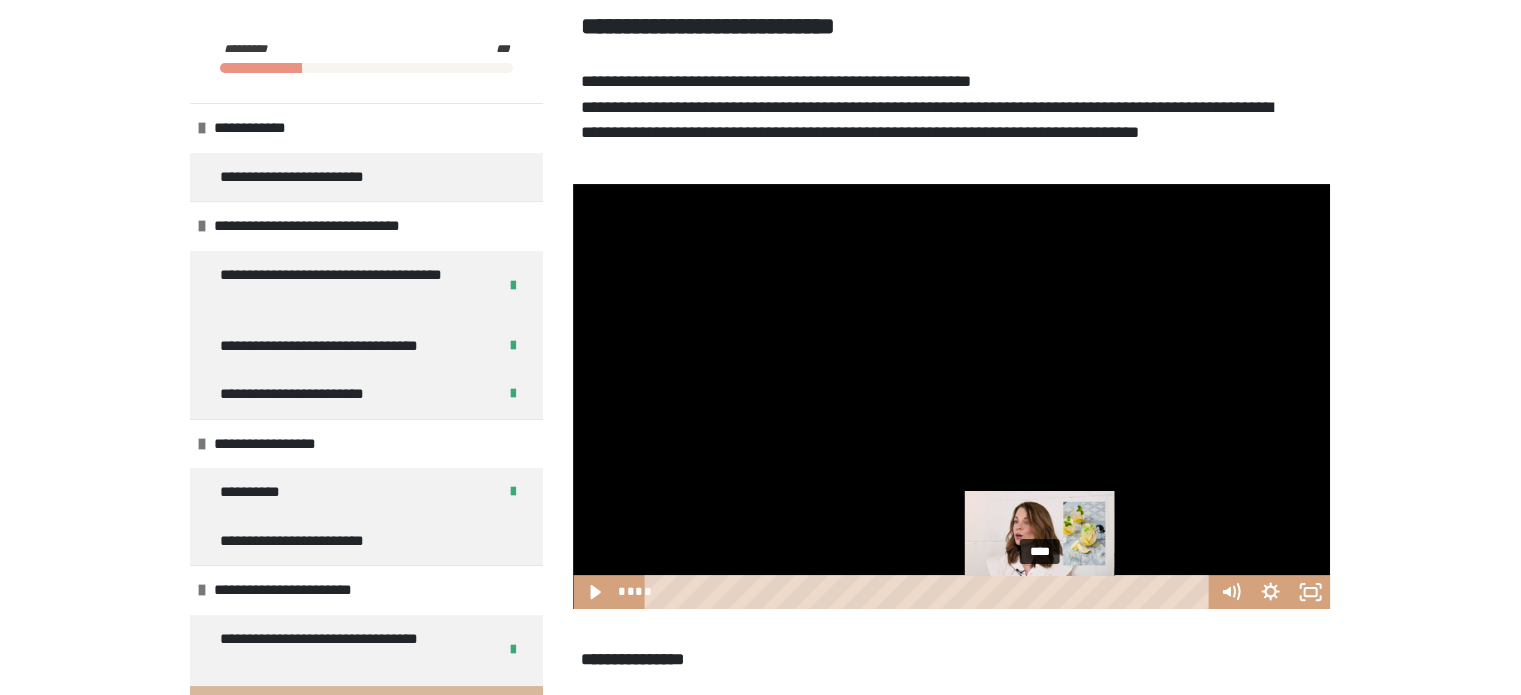 click on "****" at bounding box center (930, 592) 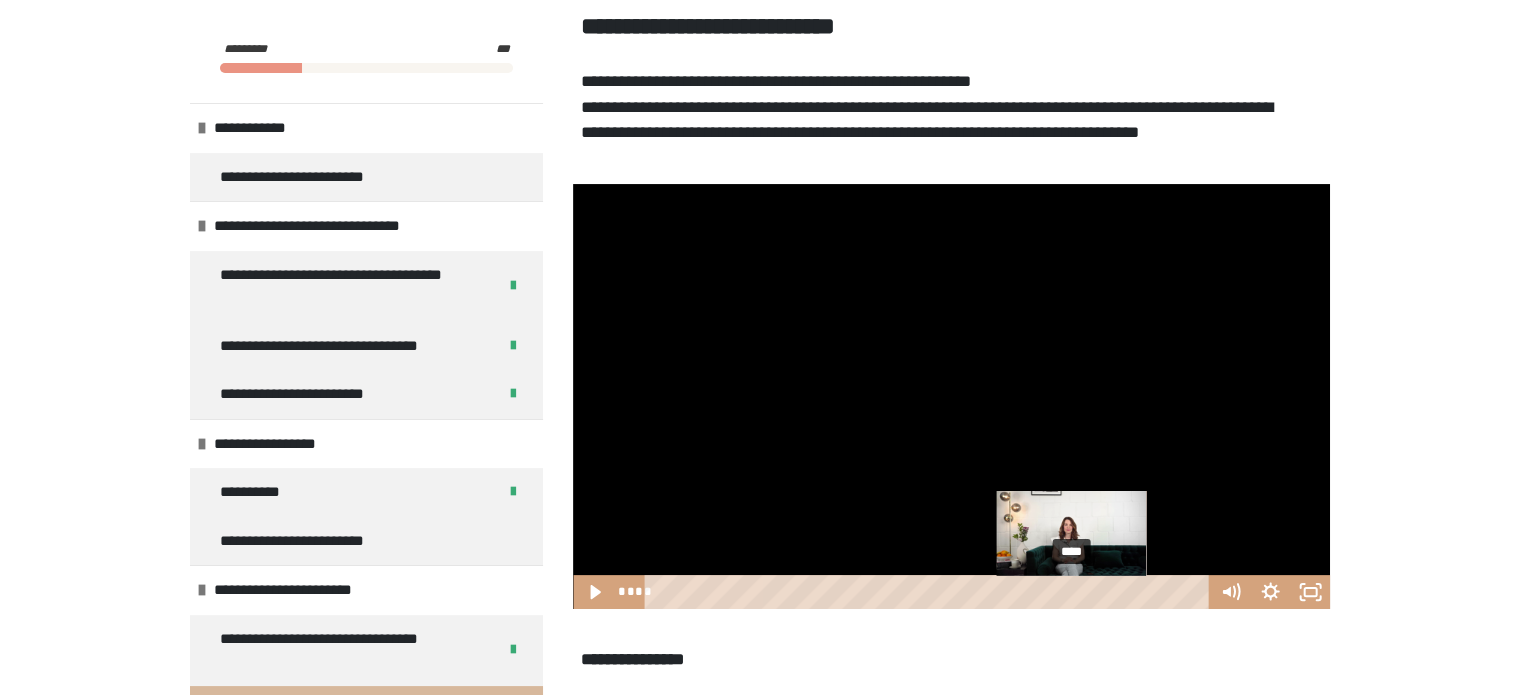 click on "****" at bounding box center (930, 592) 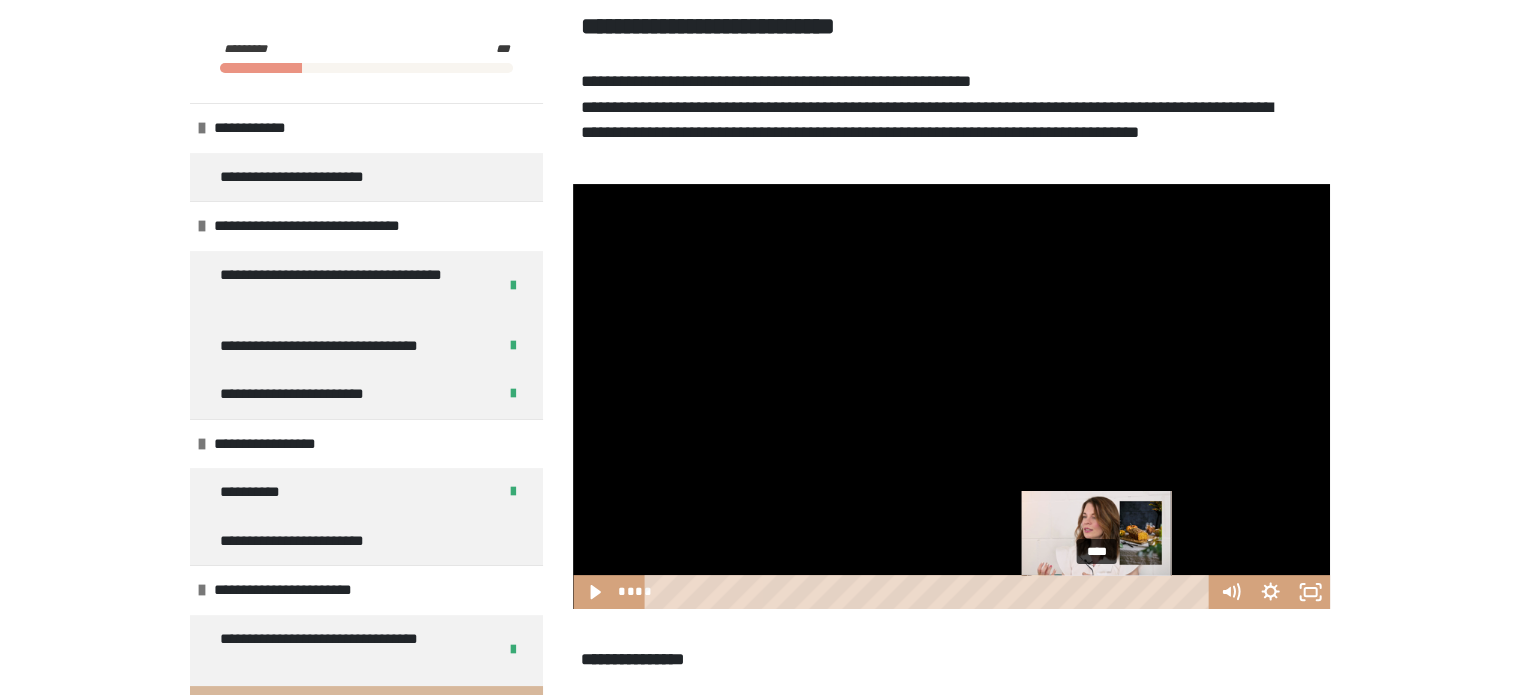 click on "****" at bounding box center [930, 592] 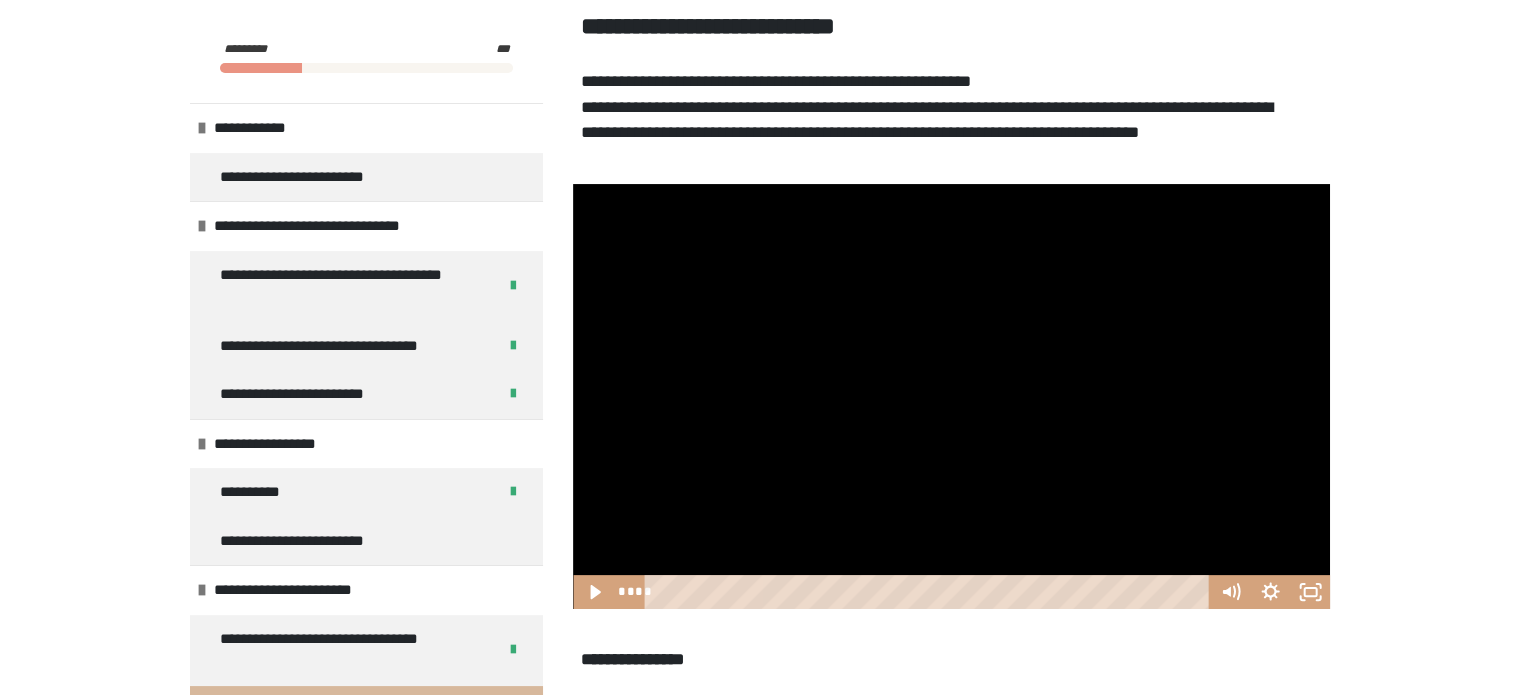 click at bounding box center (951, 397) 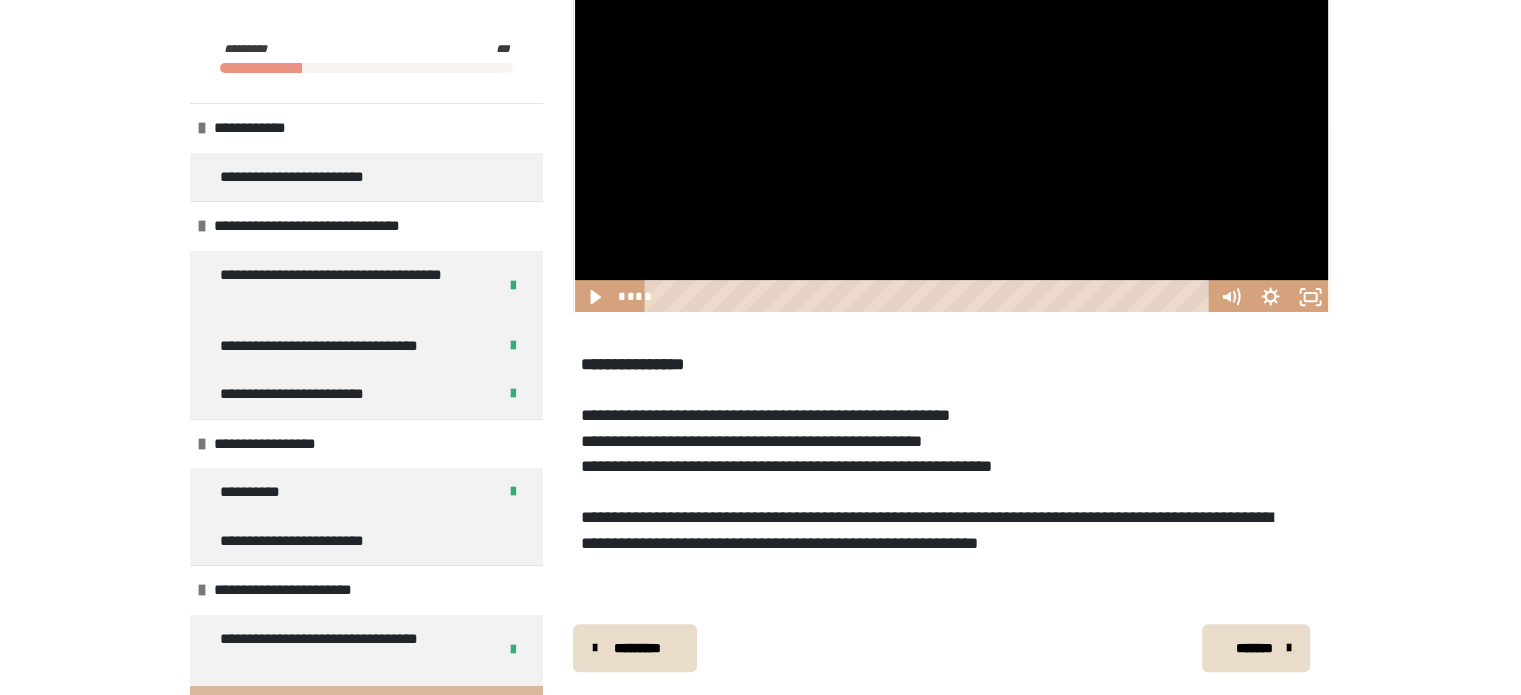 scroll, scrollTop: 636, scrollLeft: 0, axis: vertical 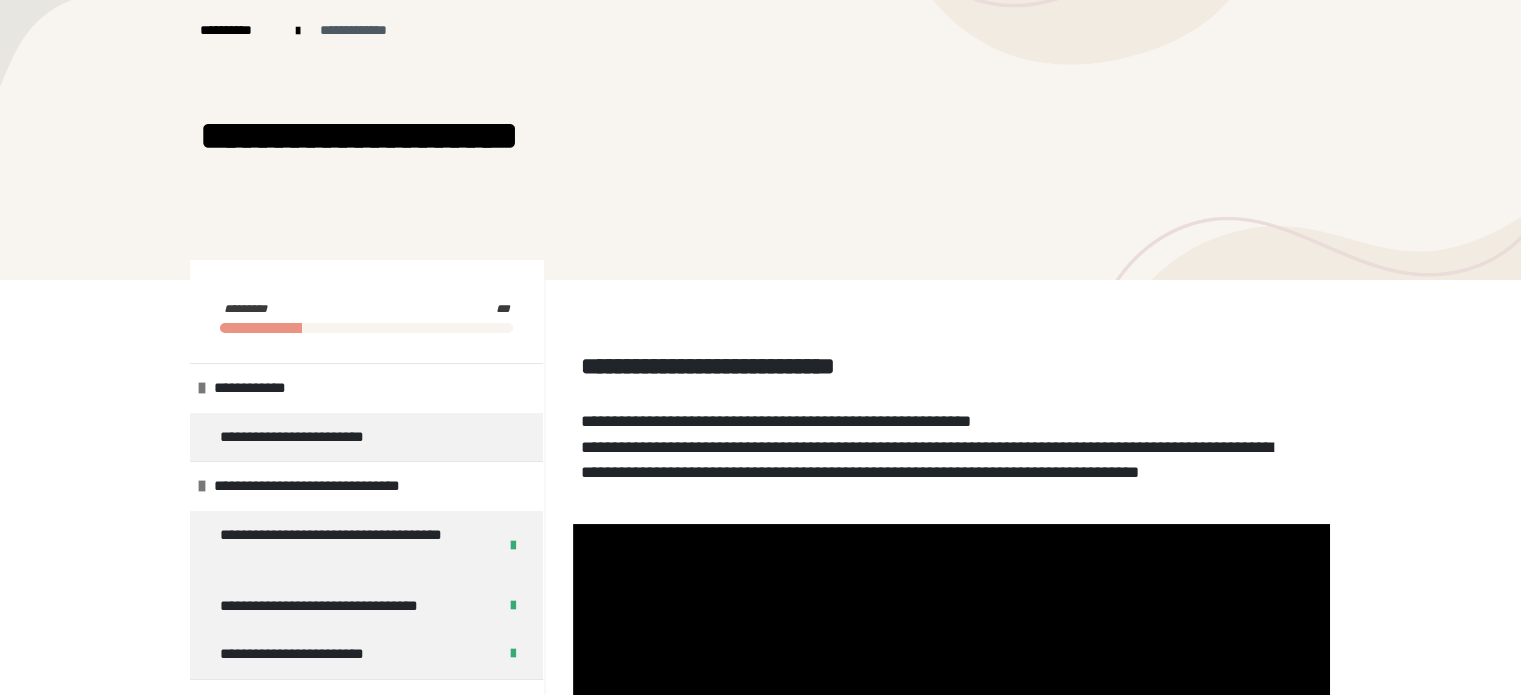 click on "**********" at bounding box center (365, 30) 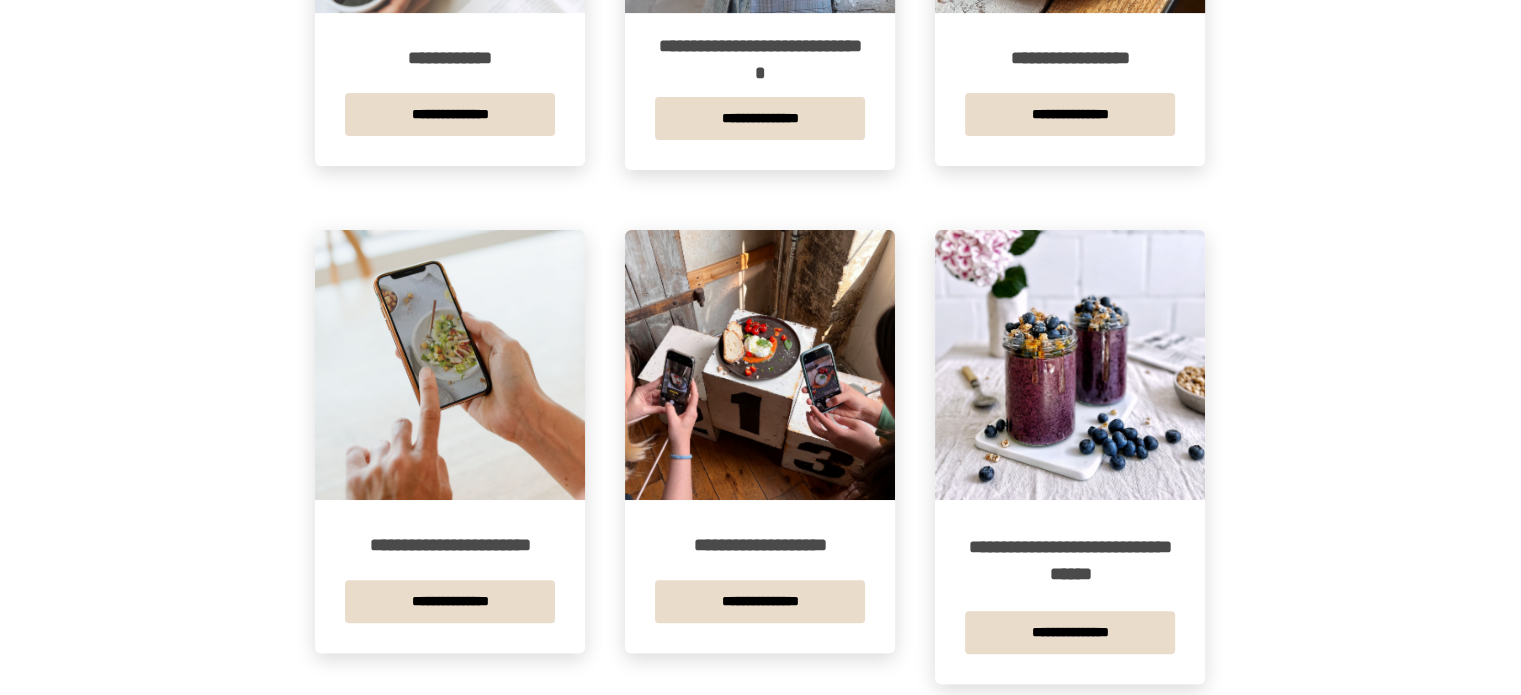 scroll, scrollTop: 688, scrollLeft: 0, axis: vertical 